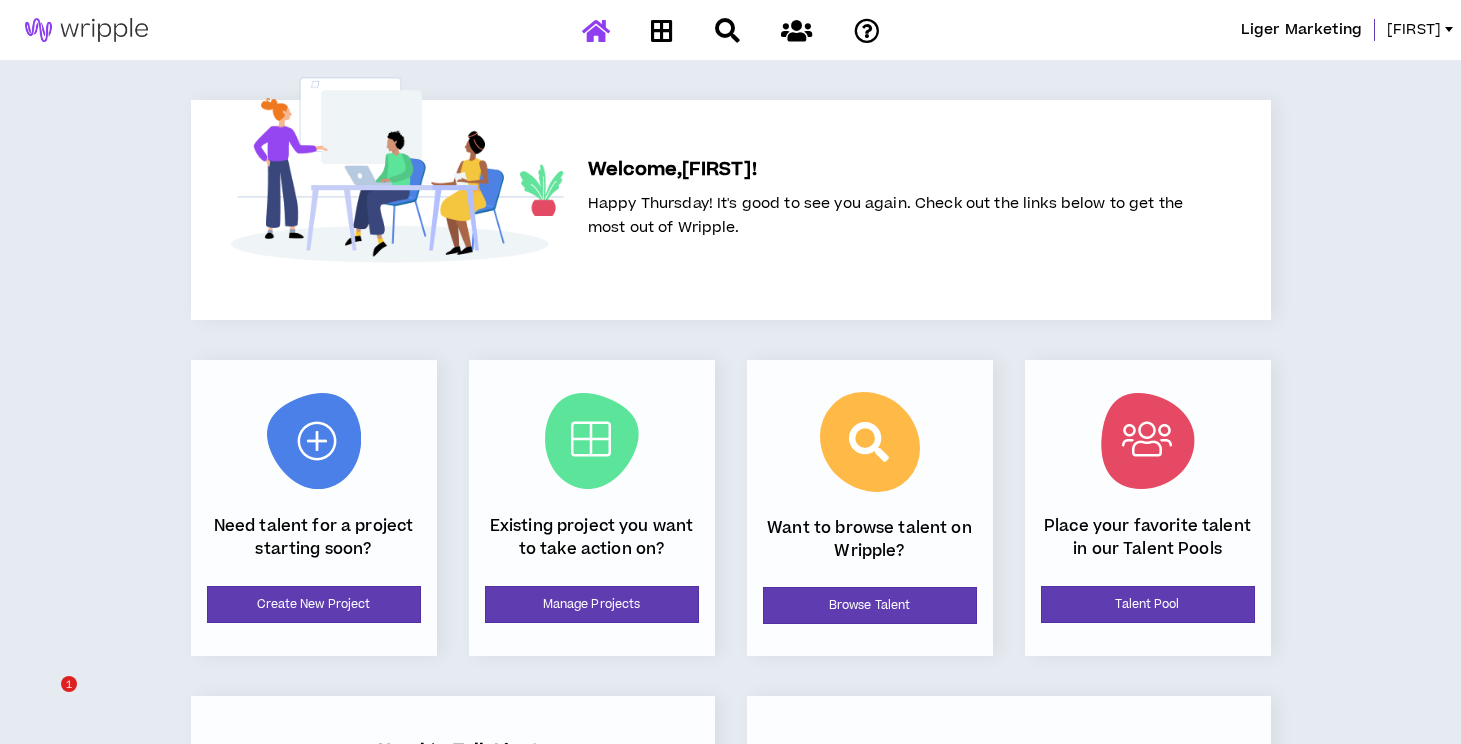 scroll, scrollTop: 0, scrollLeft: 0, axis: both 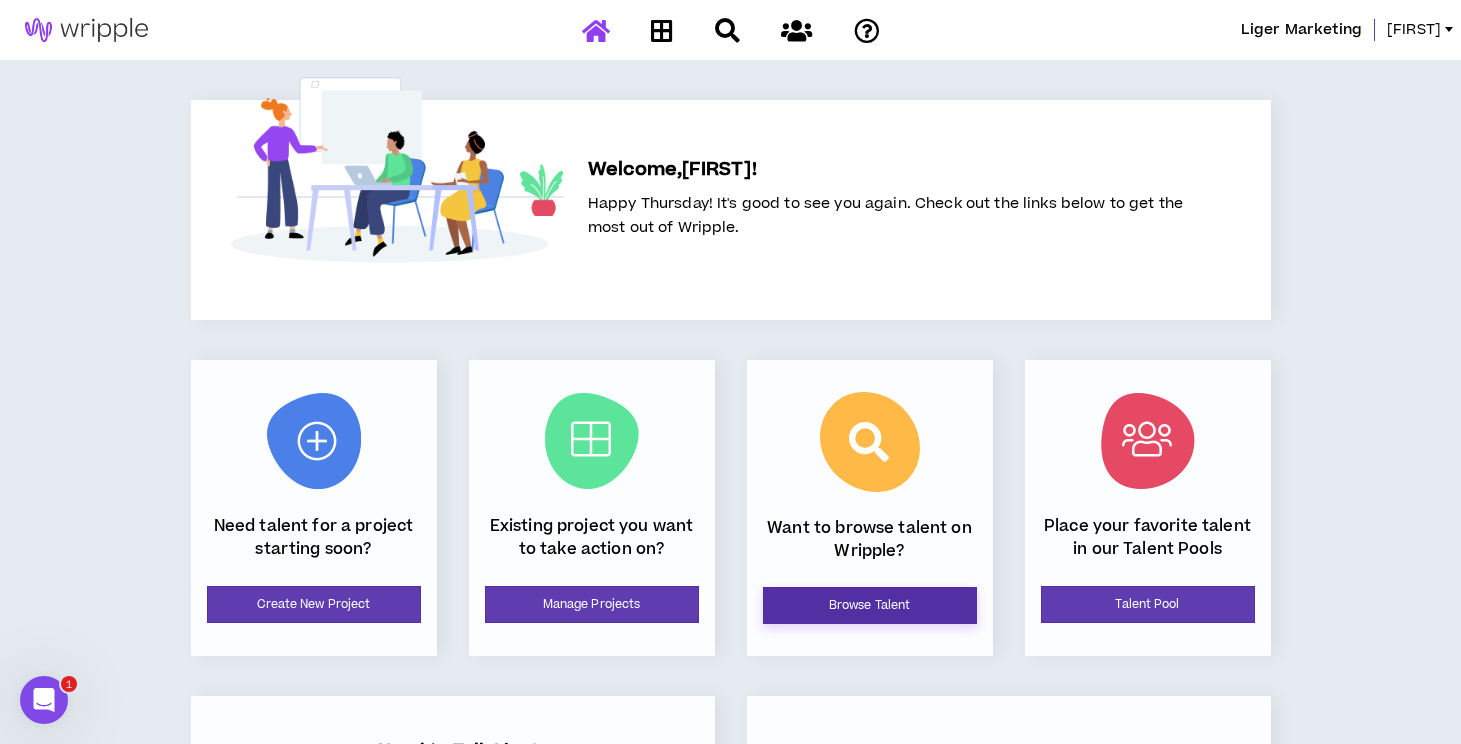 click on "Browse Talent" at bounding box center (870, 605) 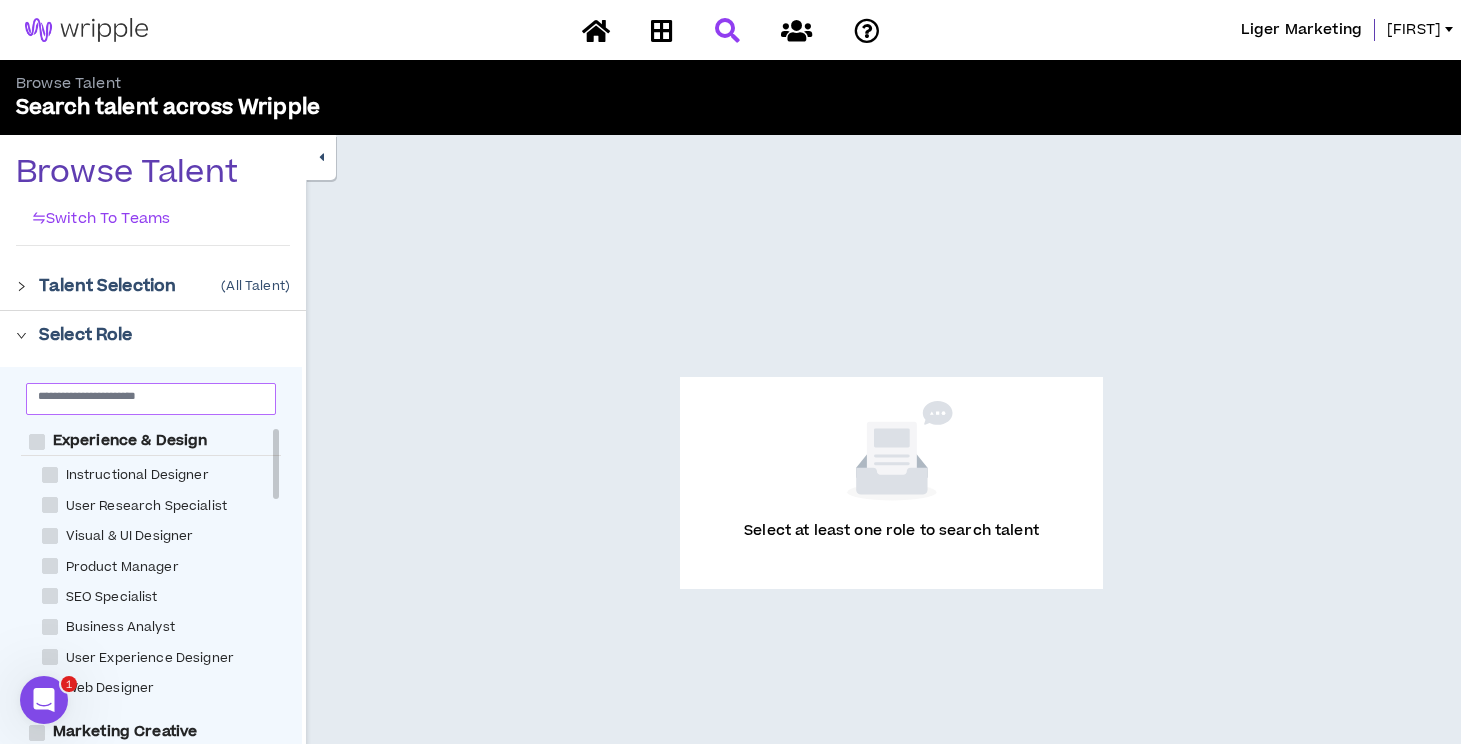 click at bounding box center (143, 395) 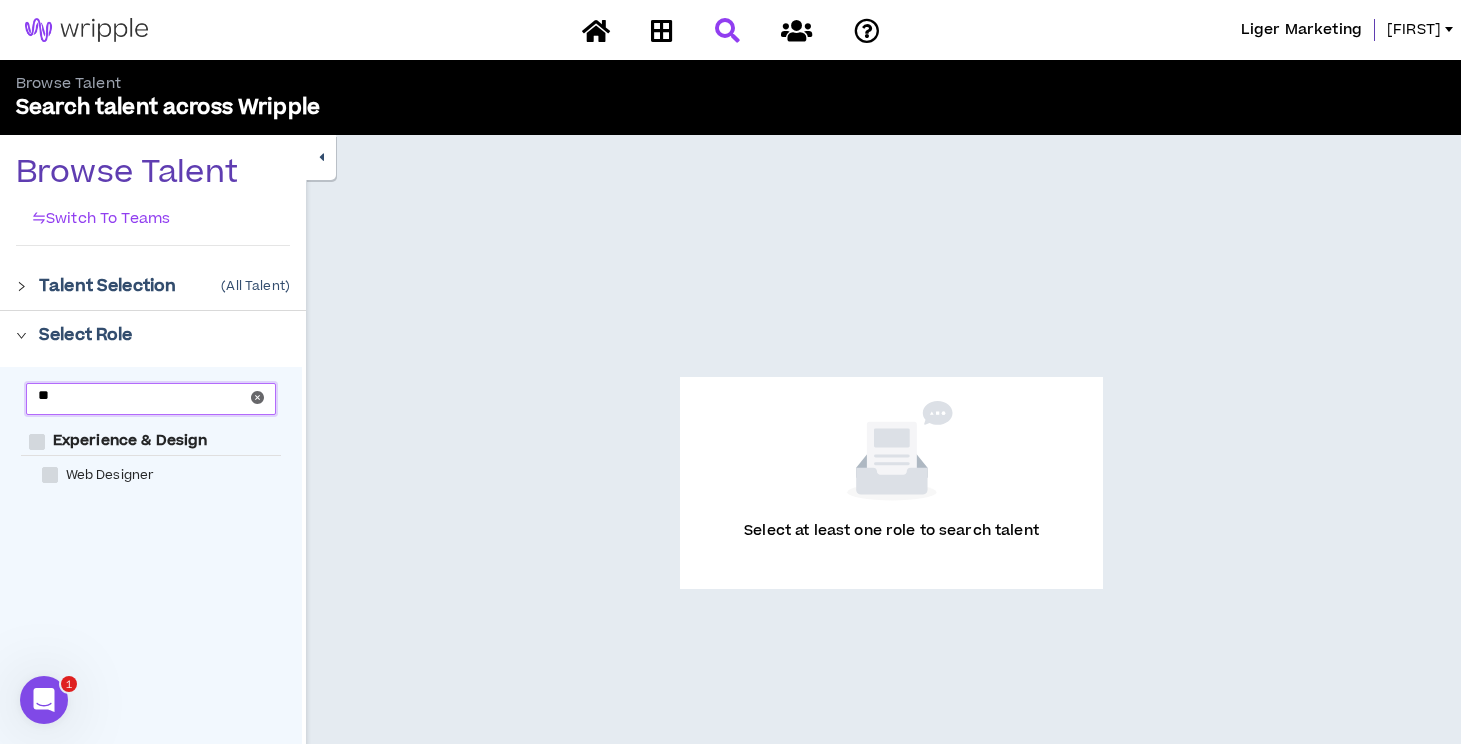 type on "*" 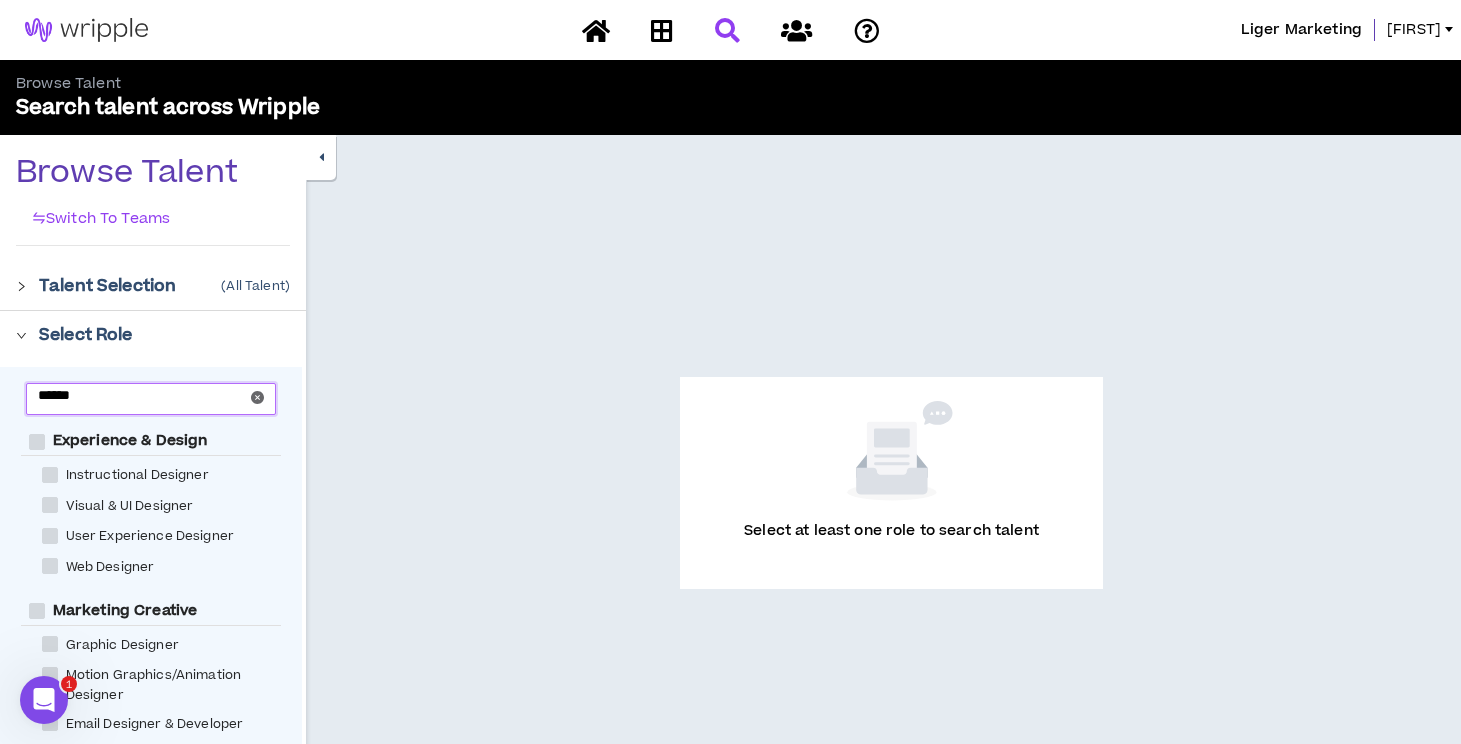 type on "******" 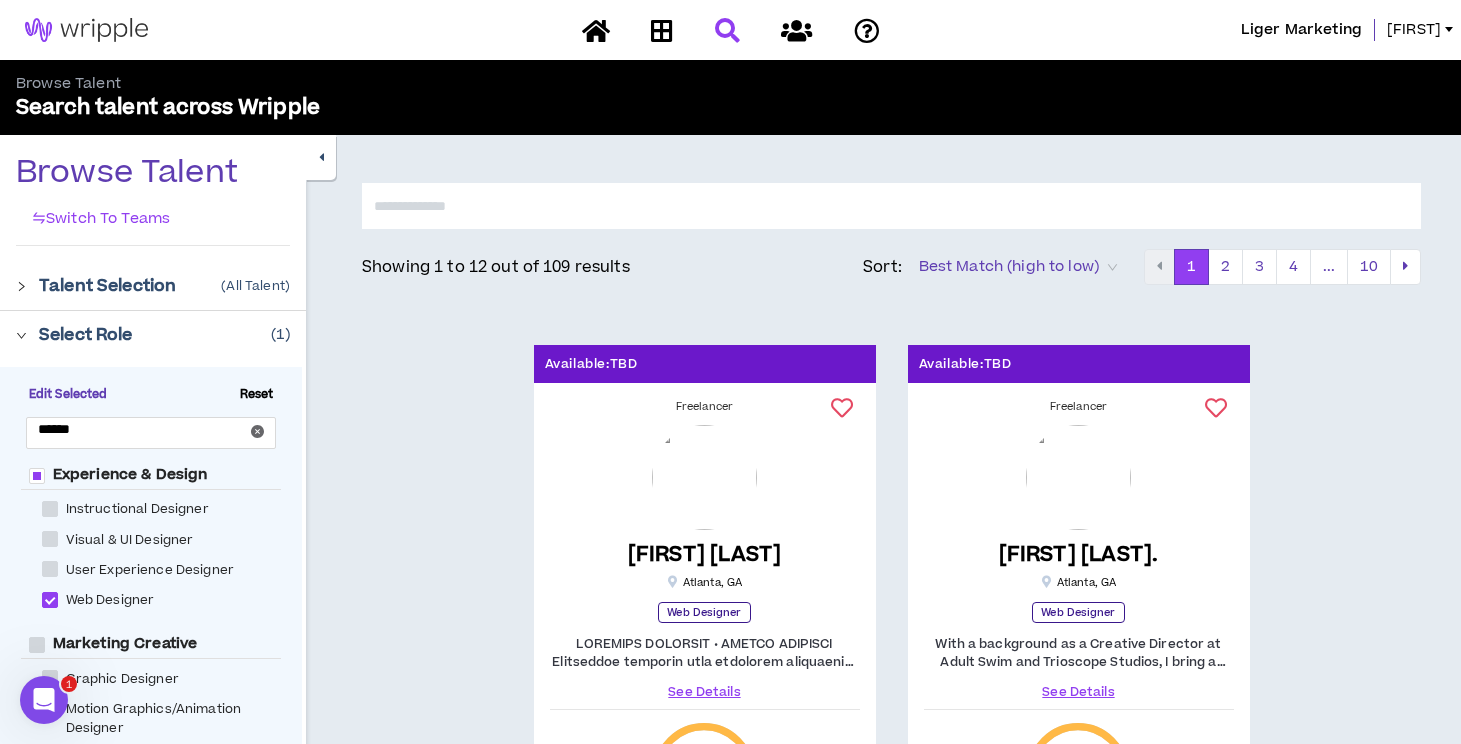 click at bounding box center [50, 539] 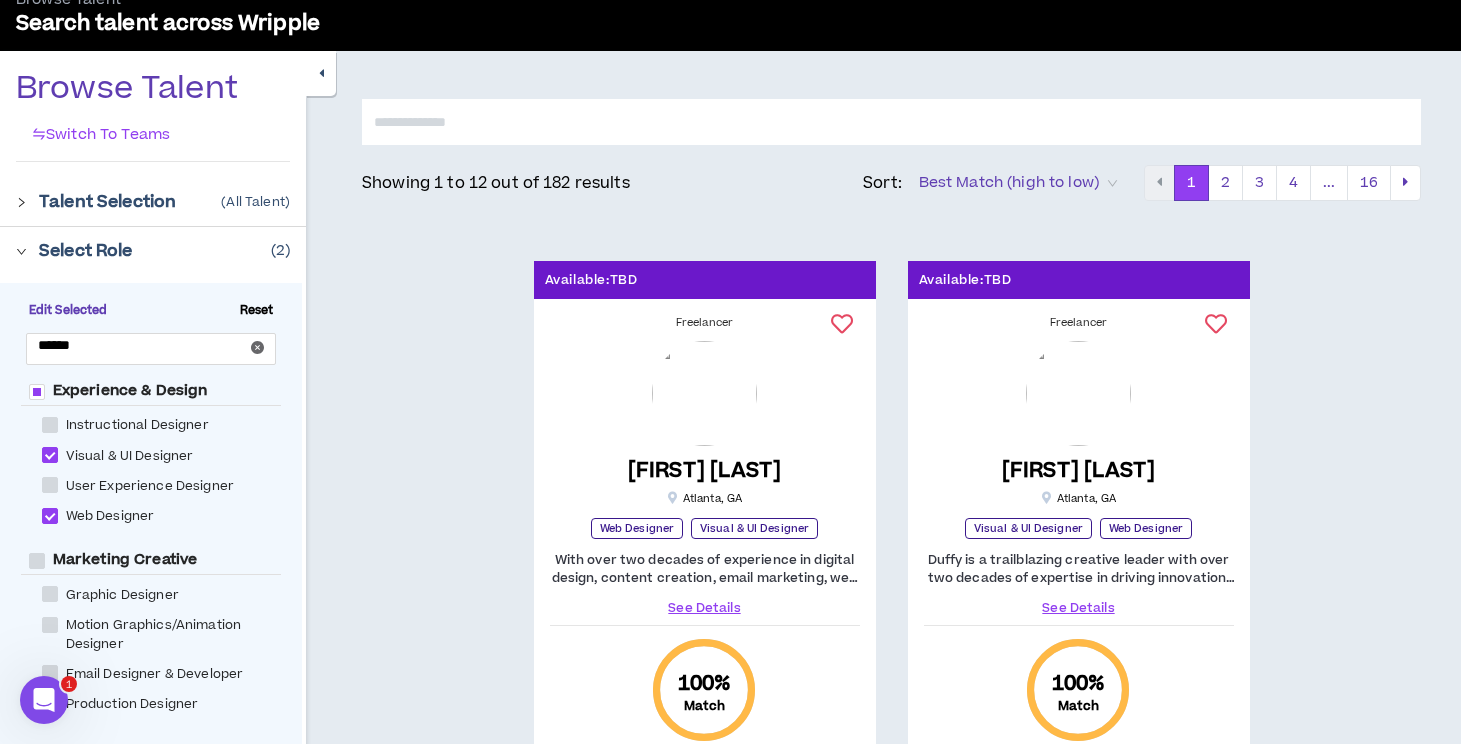 scroll, scrollTop: 90, scrollLeft: 0, axis: vertical 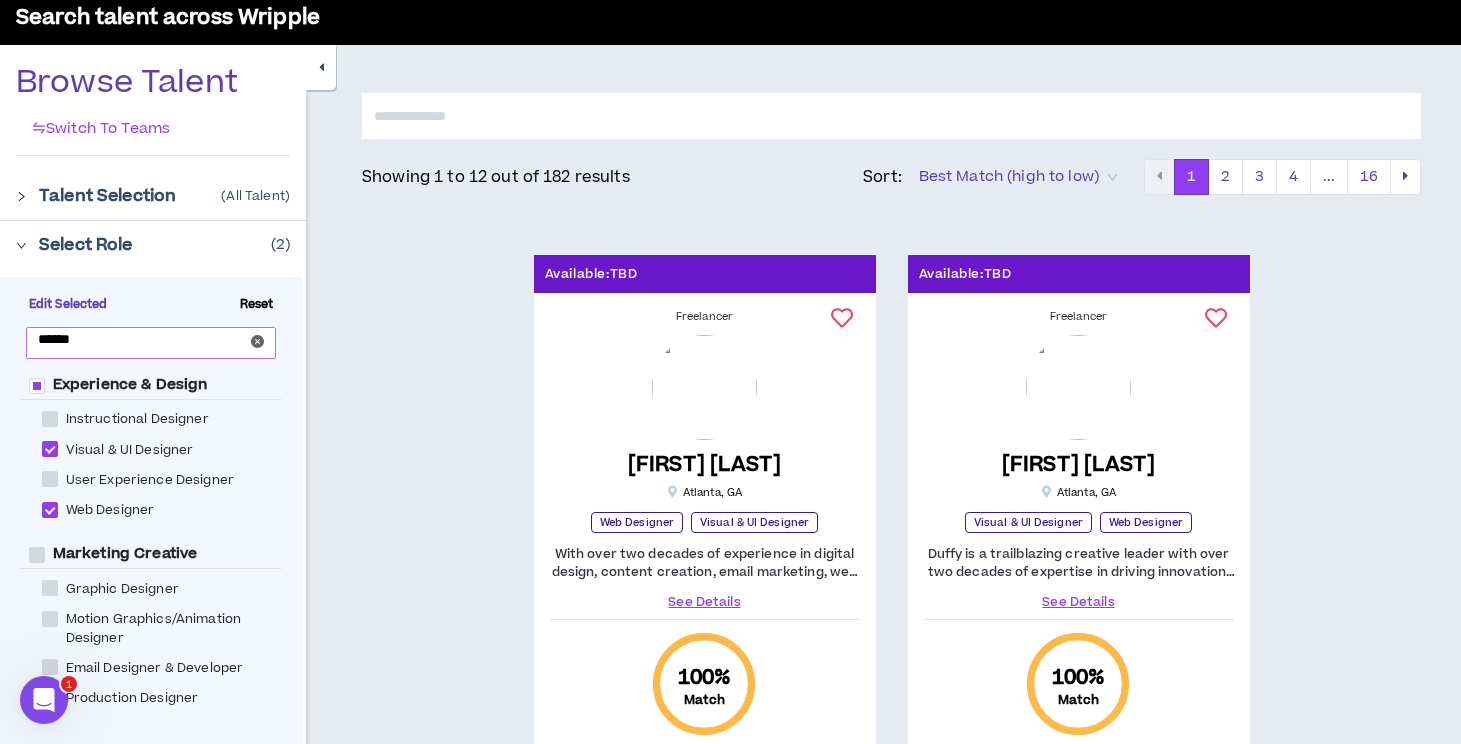 click 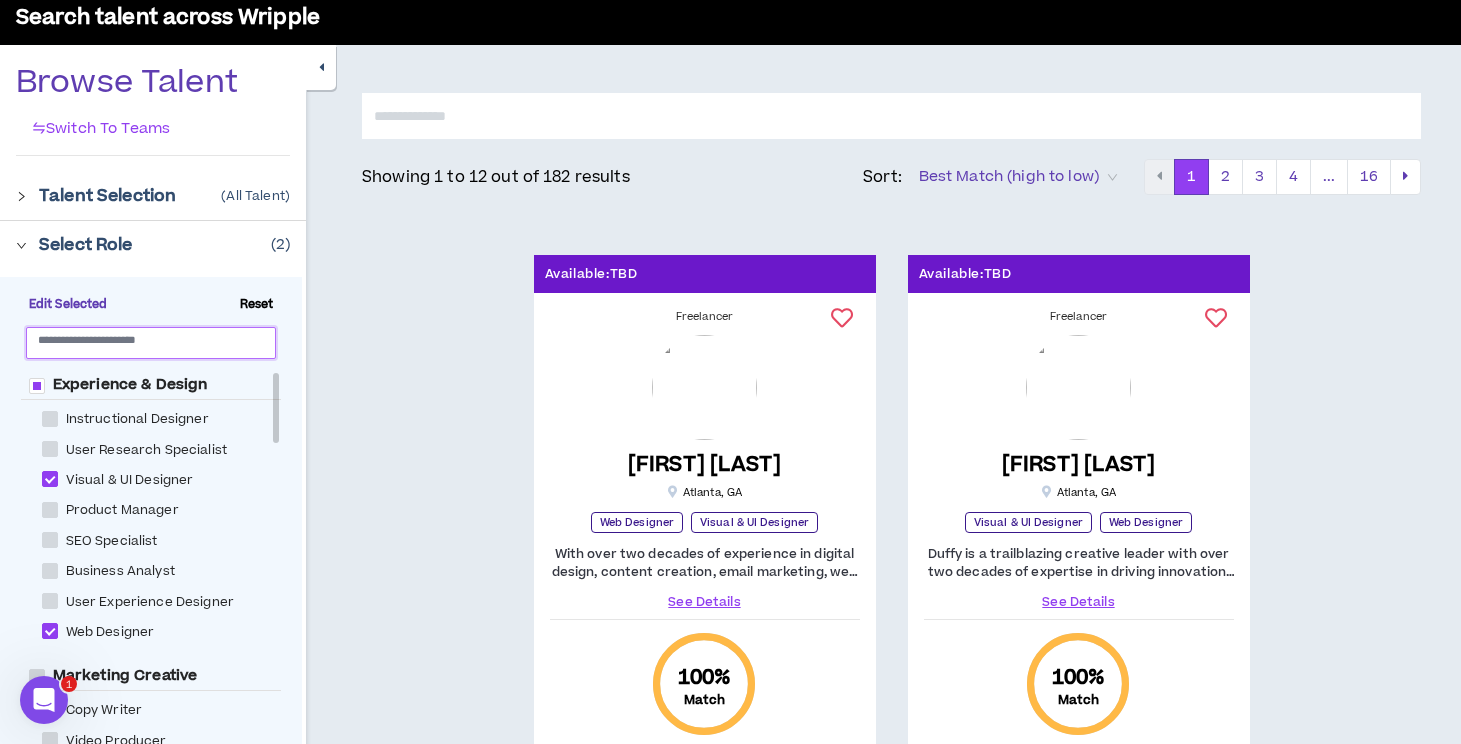 click at bounding box center [143, 339] 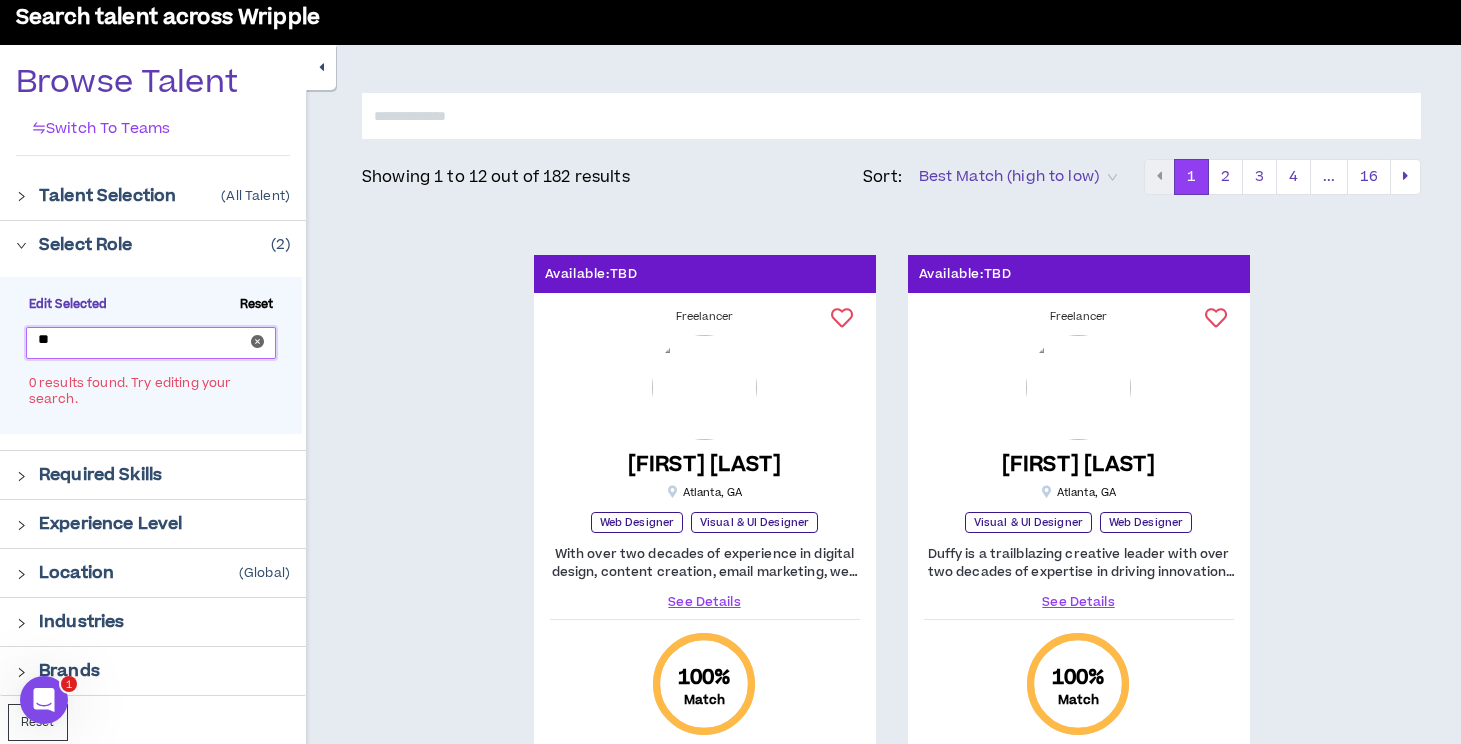 type on "*" 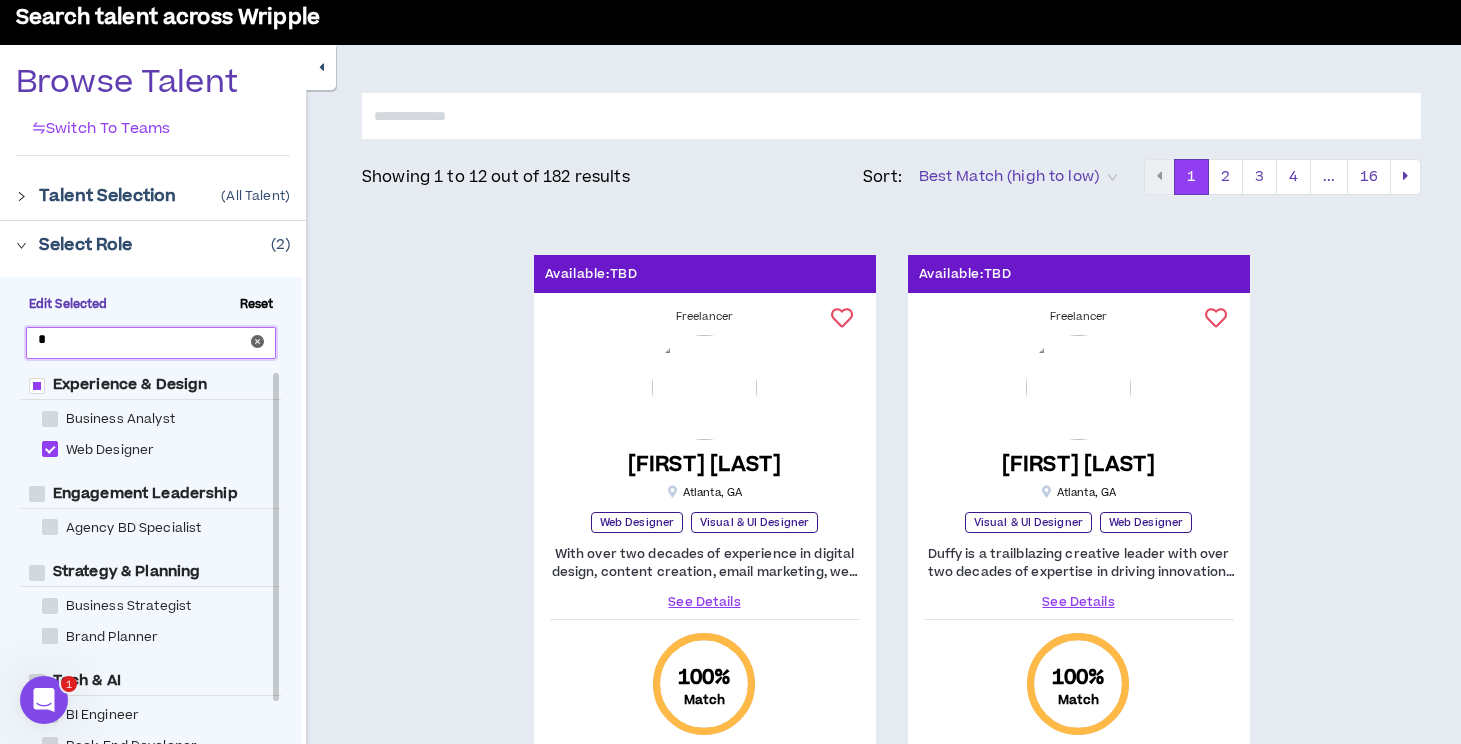 type 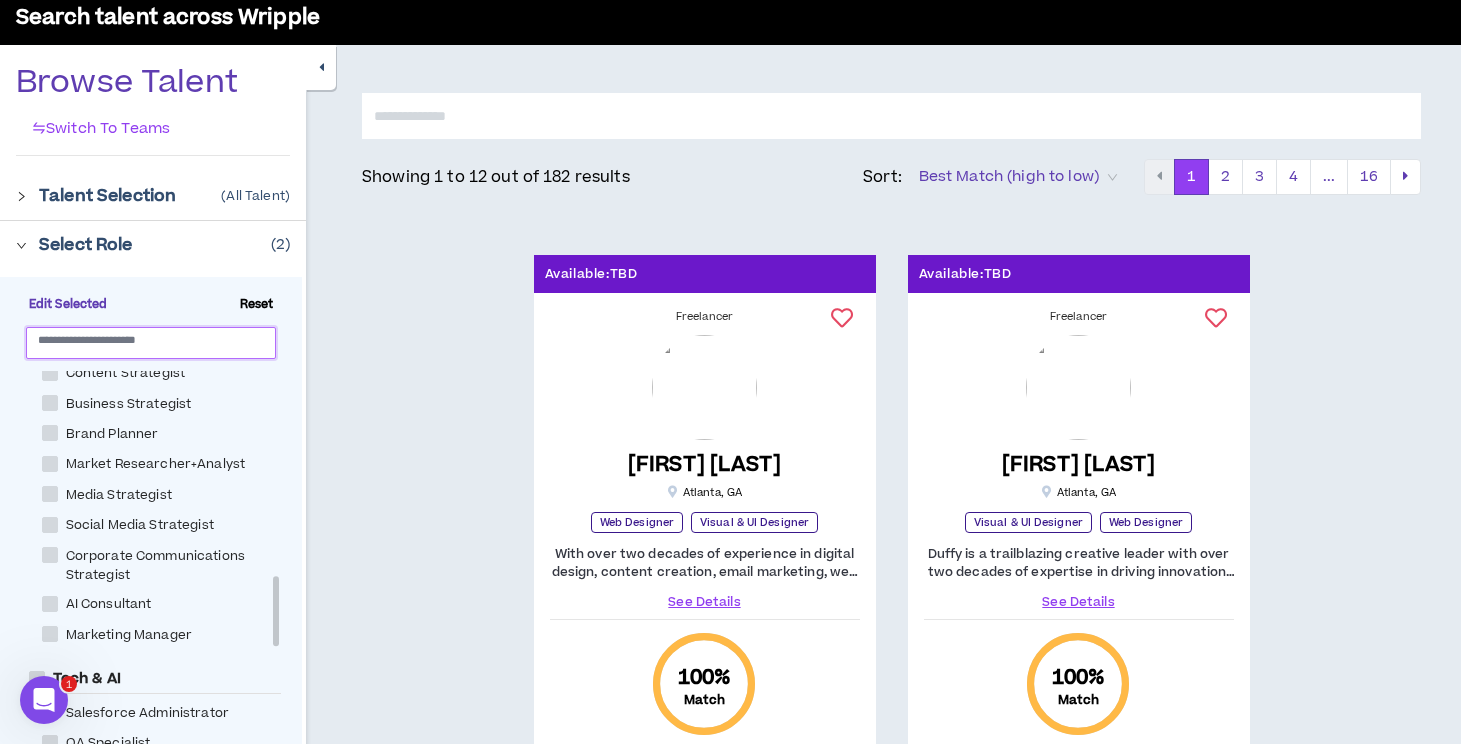 scroll, scrollTop: 1166, scrollLeft: 0, axis: vertical 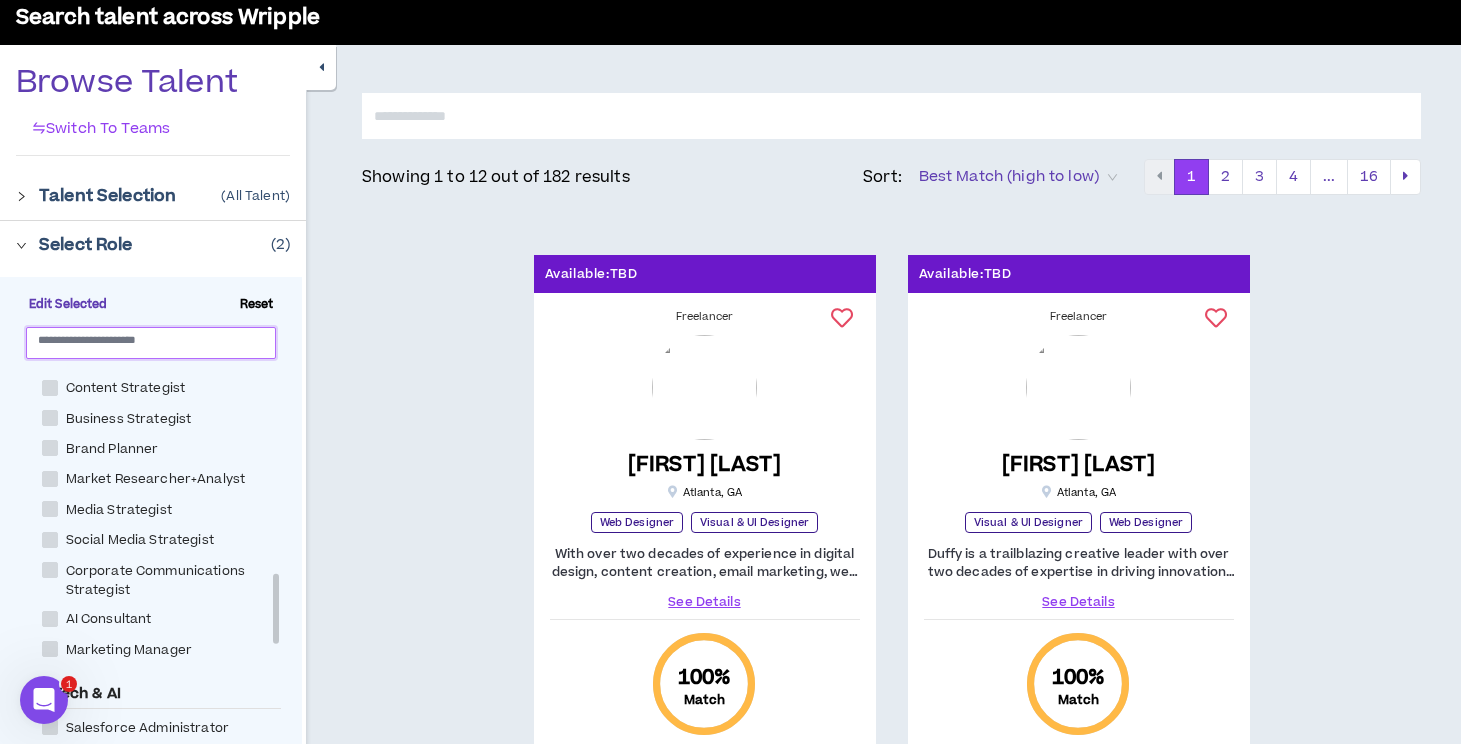 click 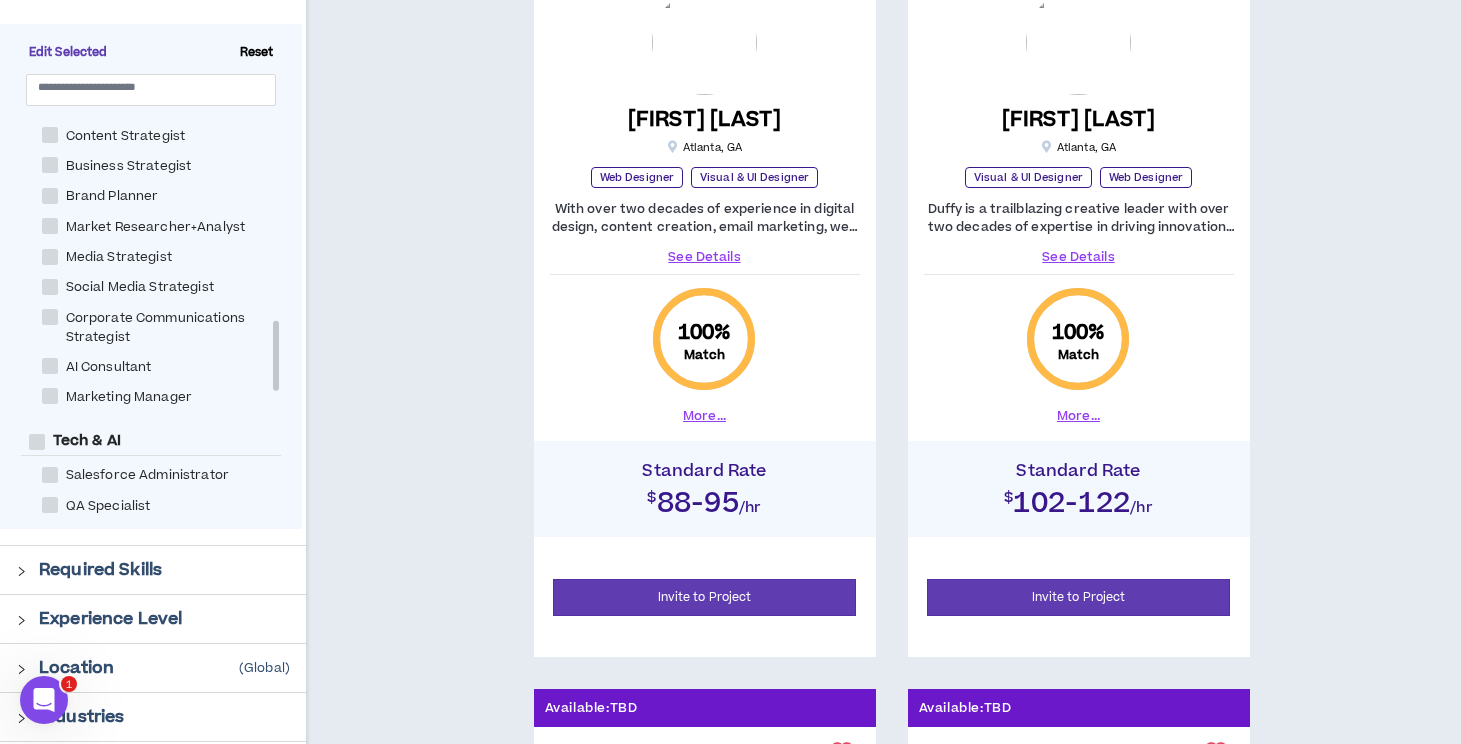 scroll, scrollTop: 451, scrollLeft: 0, axis: vertical 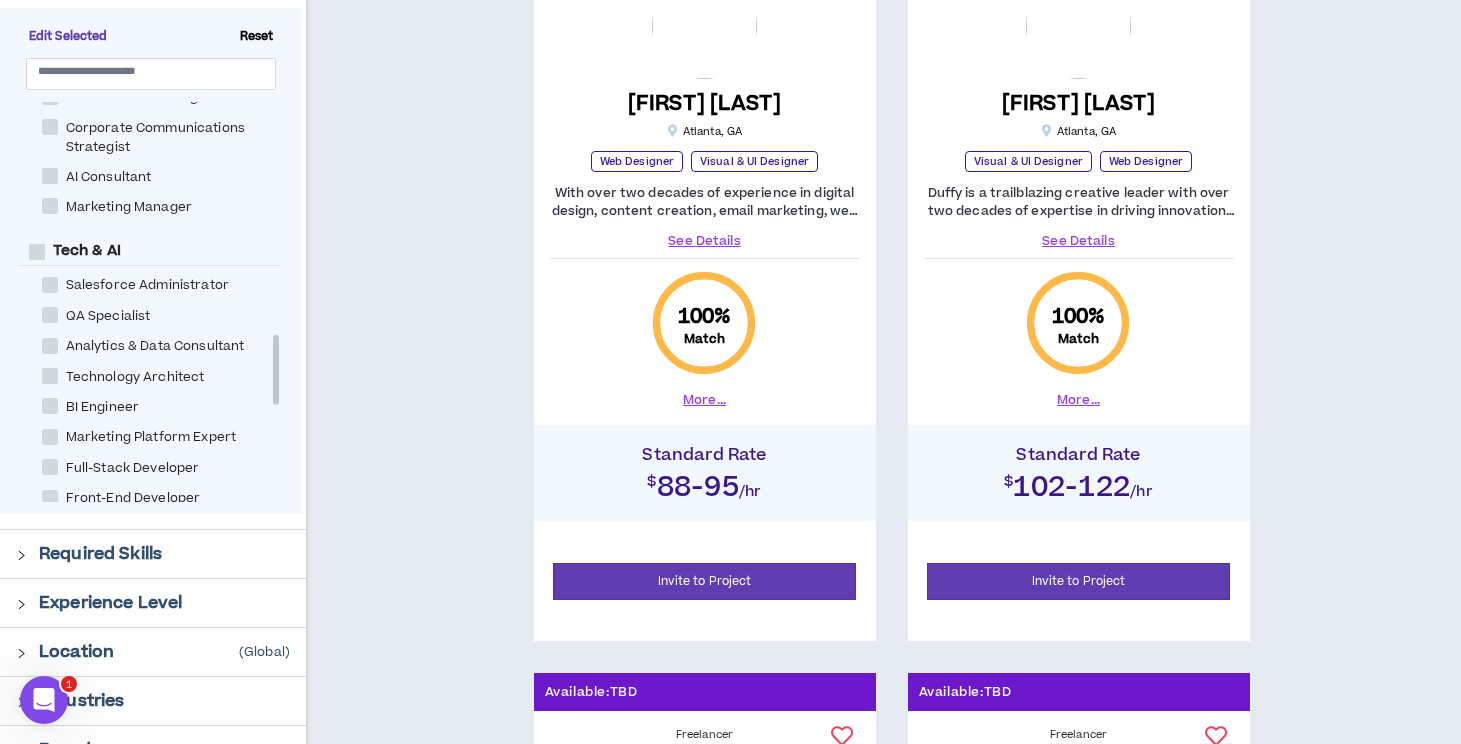 click 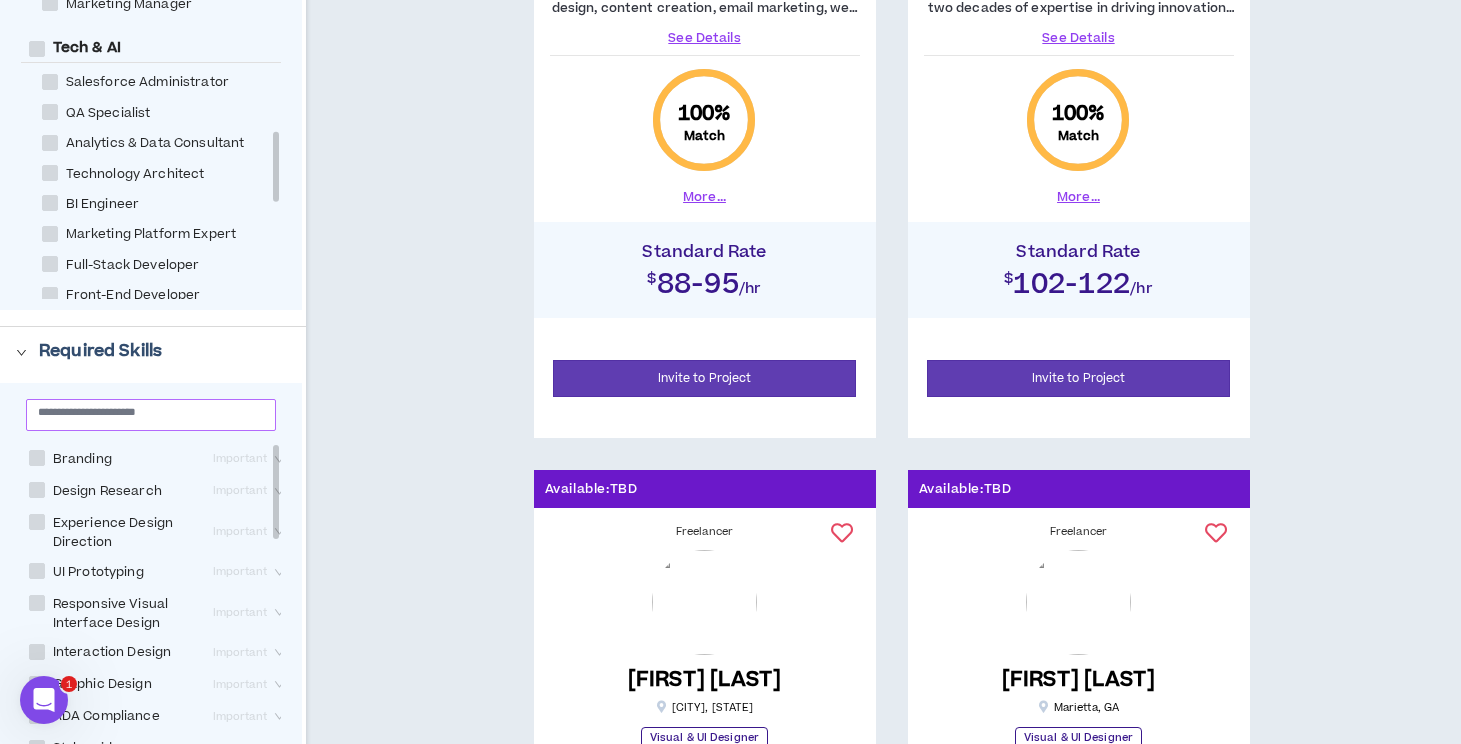 scroll, scrollTop: 665, scrollLeft: 0, axis: vertical 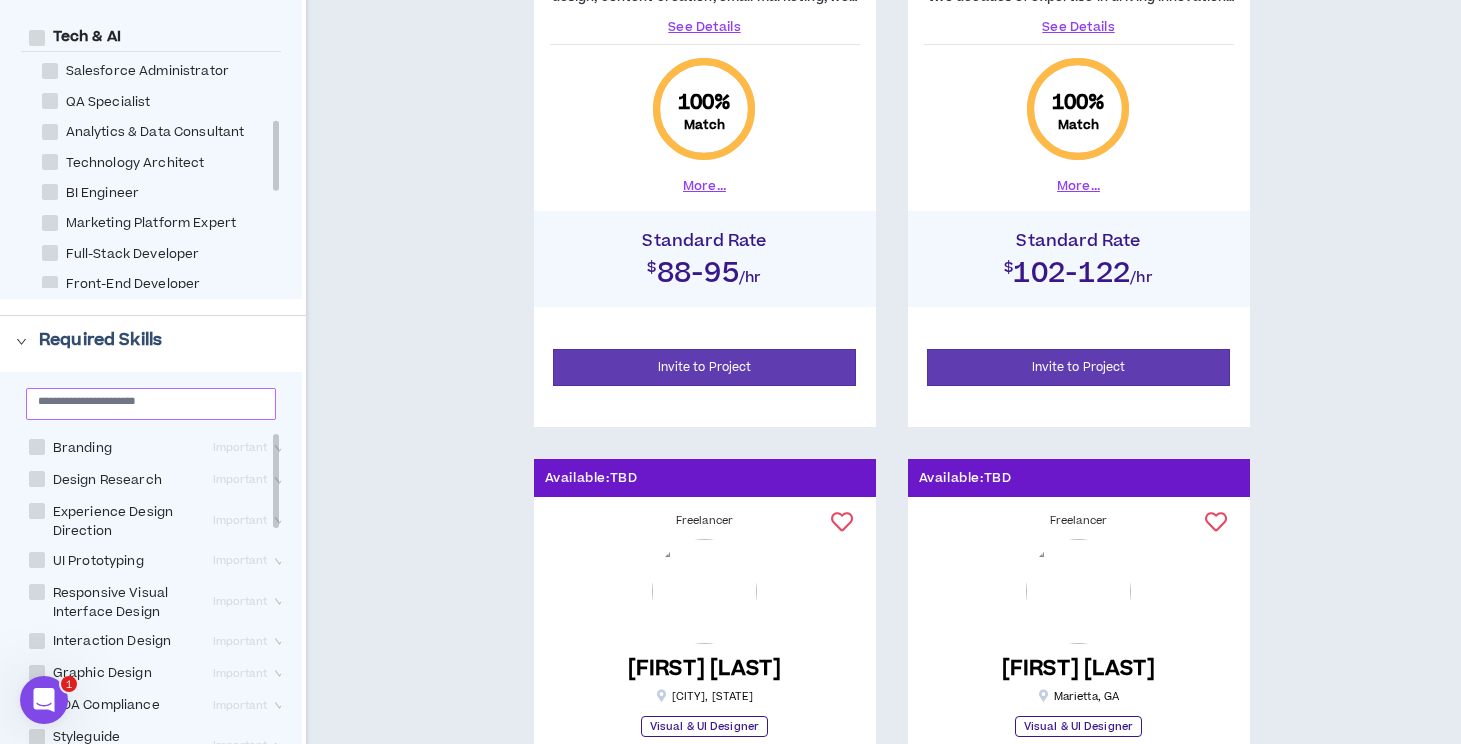 click at bounding box center (143, 400) 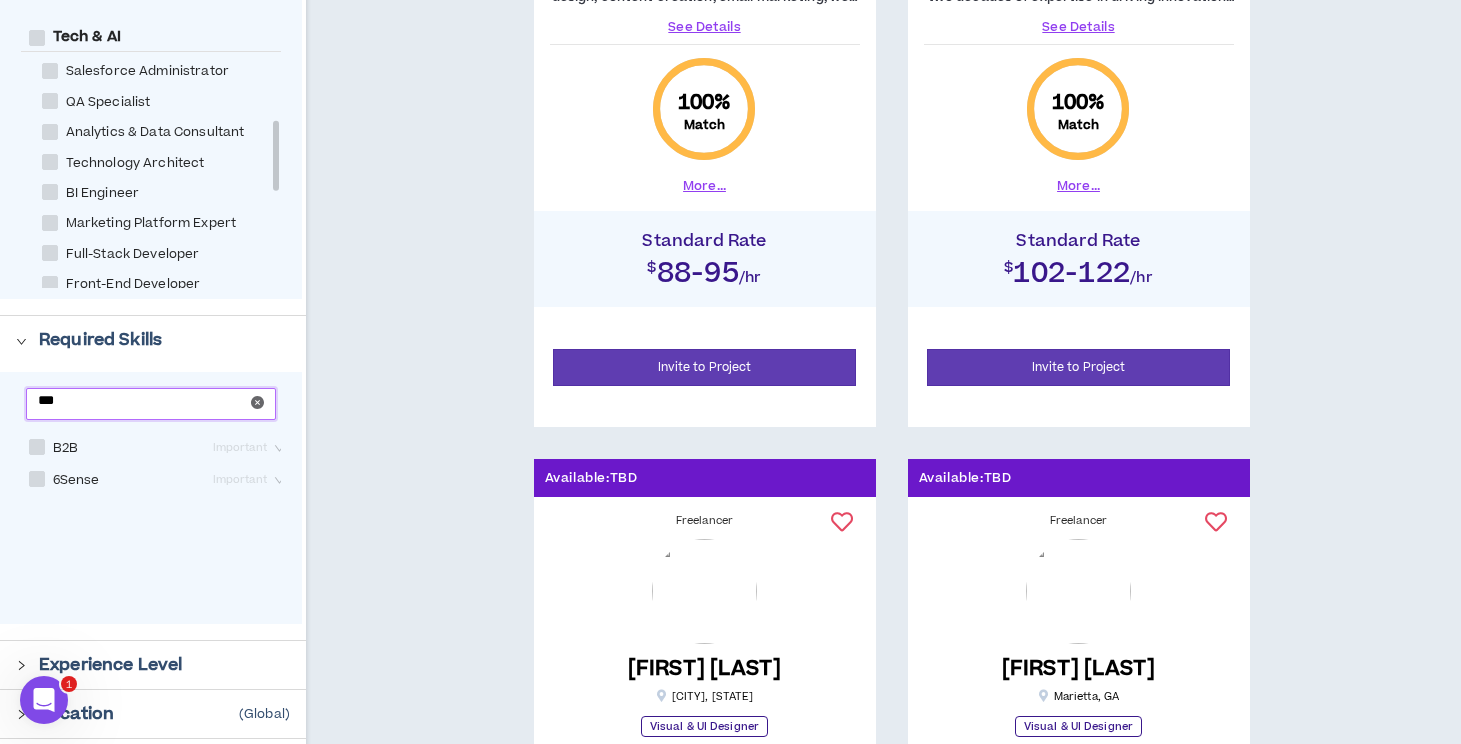 type on "***" 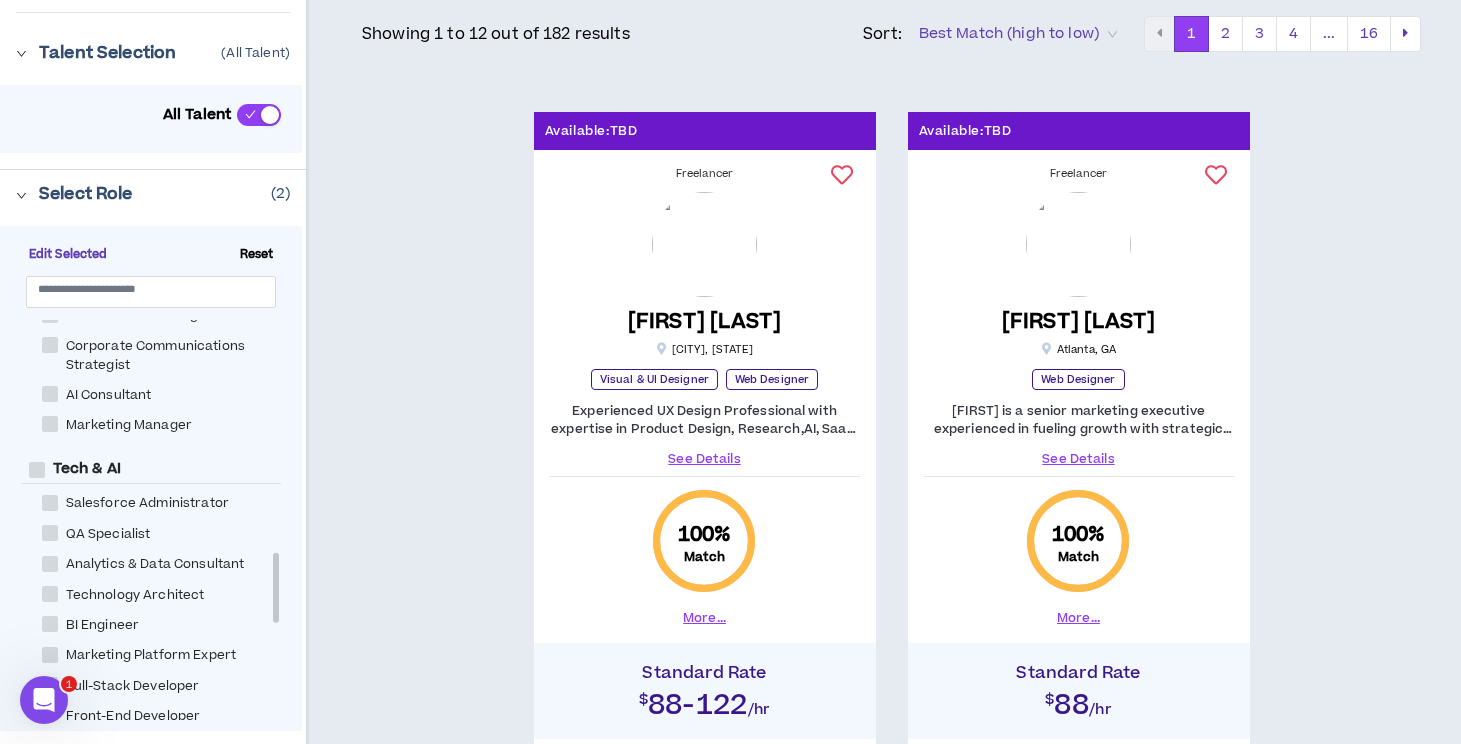scroll, scrollTop: 232, scrollLeft: 0, axis: vertical 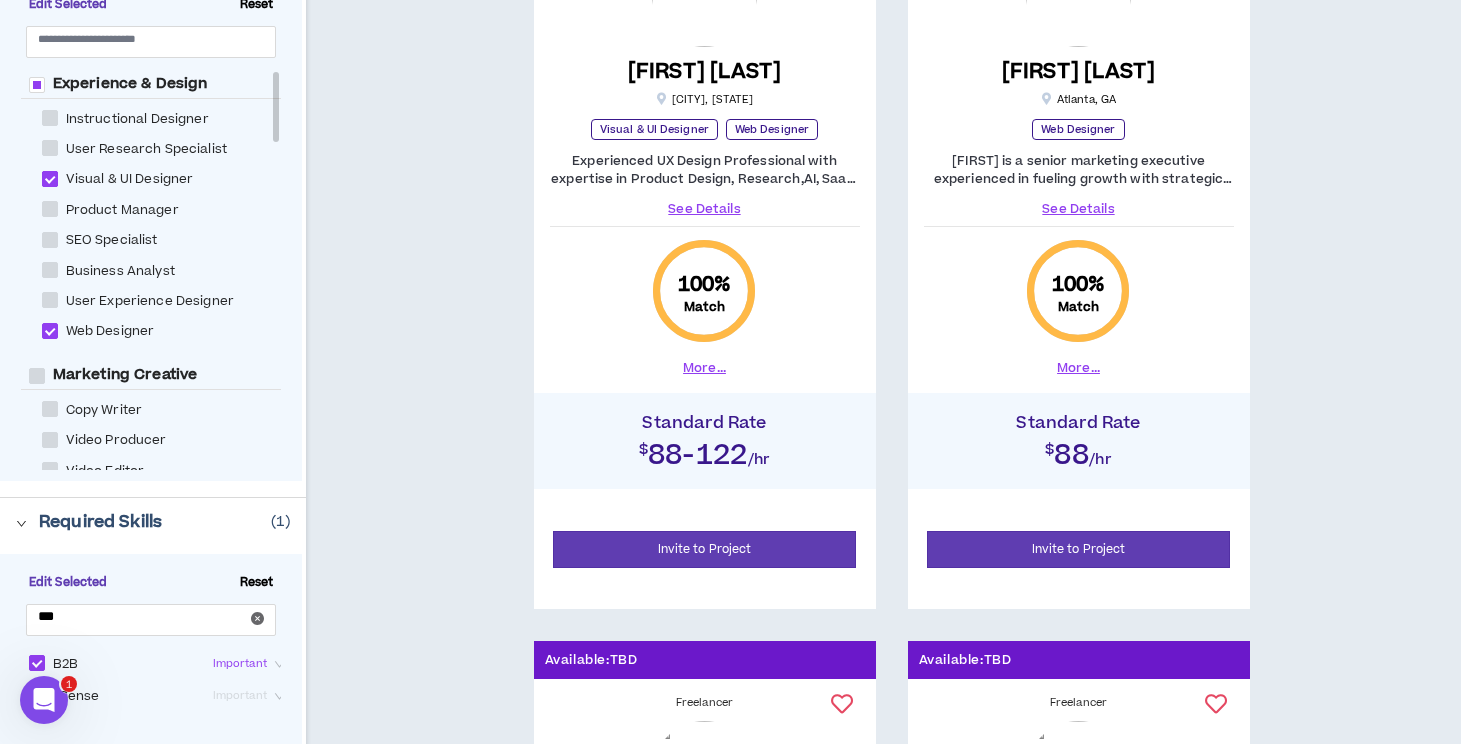 click at bounding box center (50, 179) 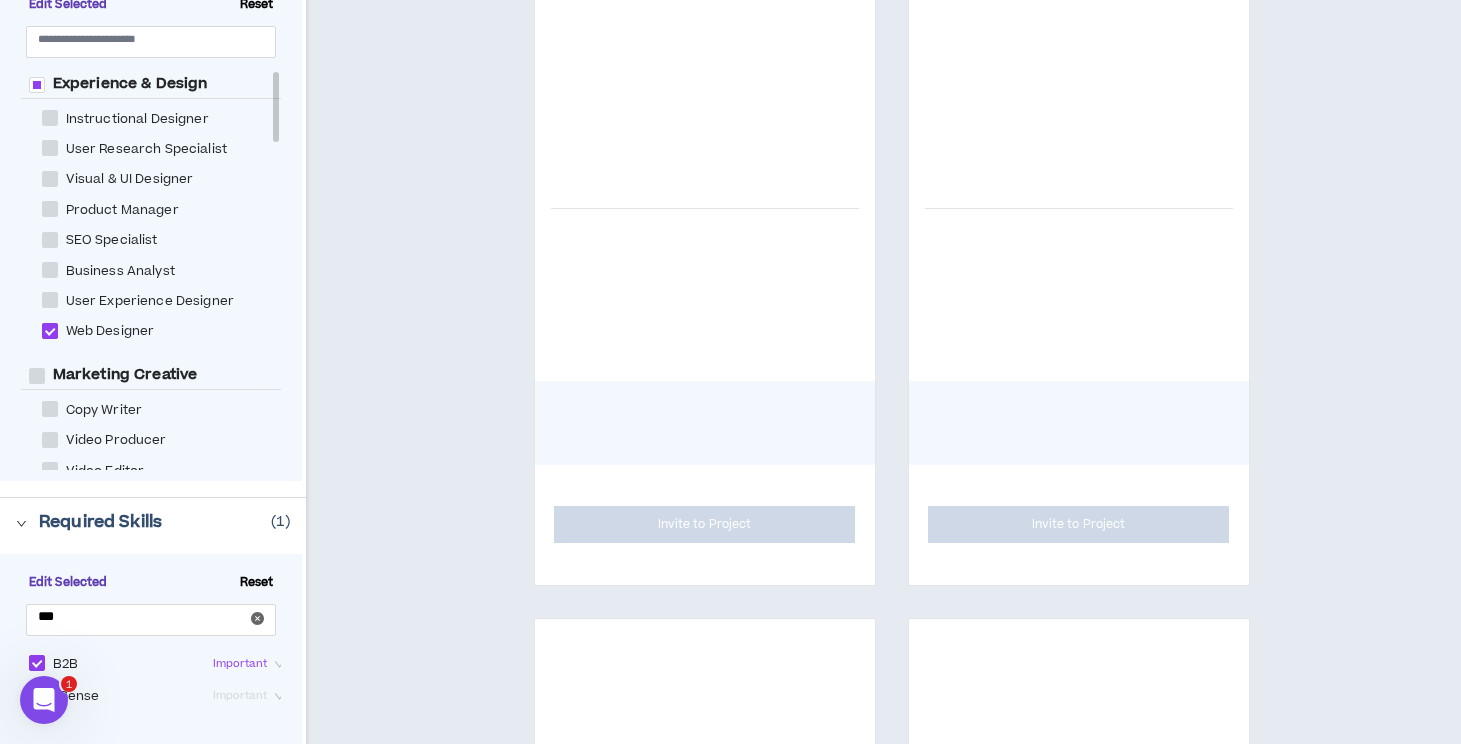 click at bounding box center [50, 331] 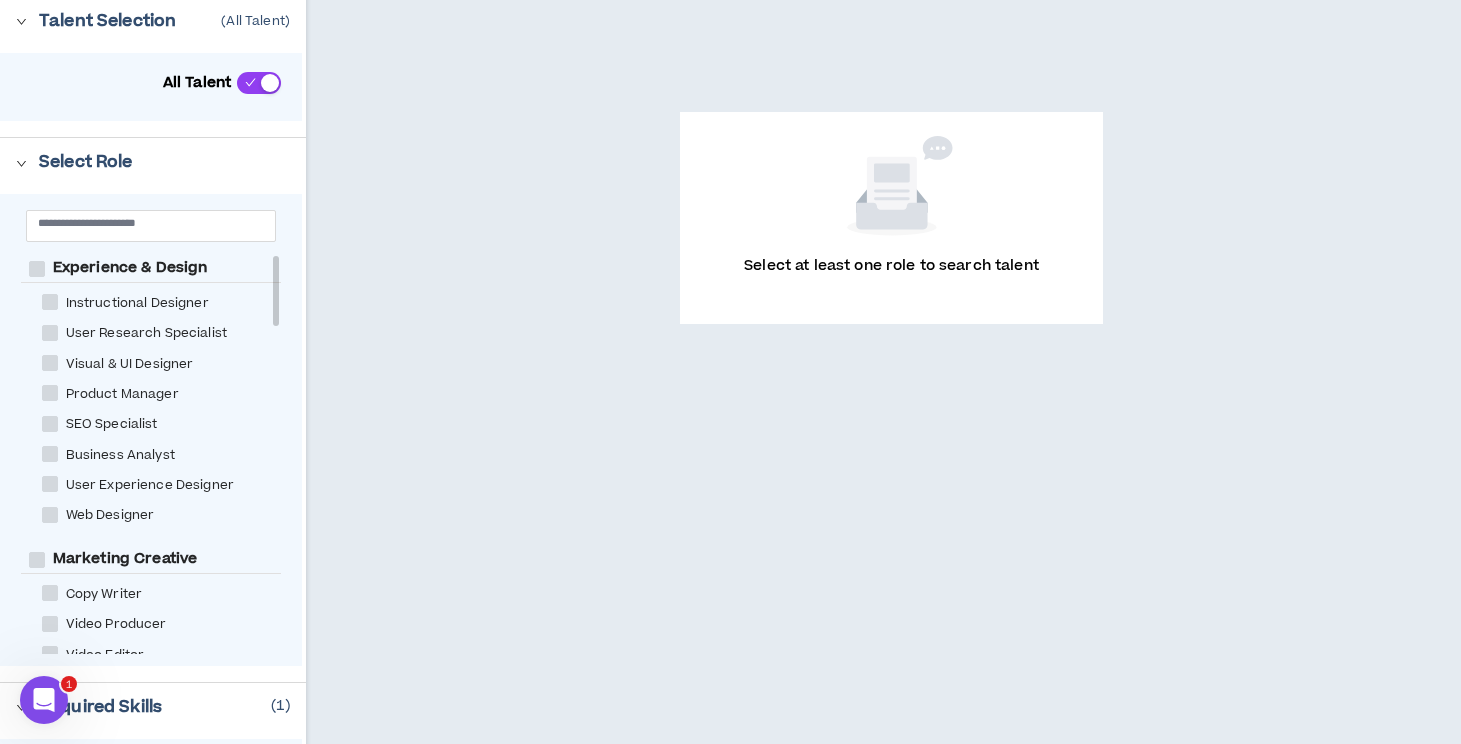scroll, scrollTop: 0, scrollLeft: 0, axis: both 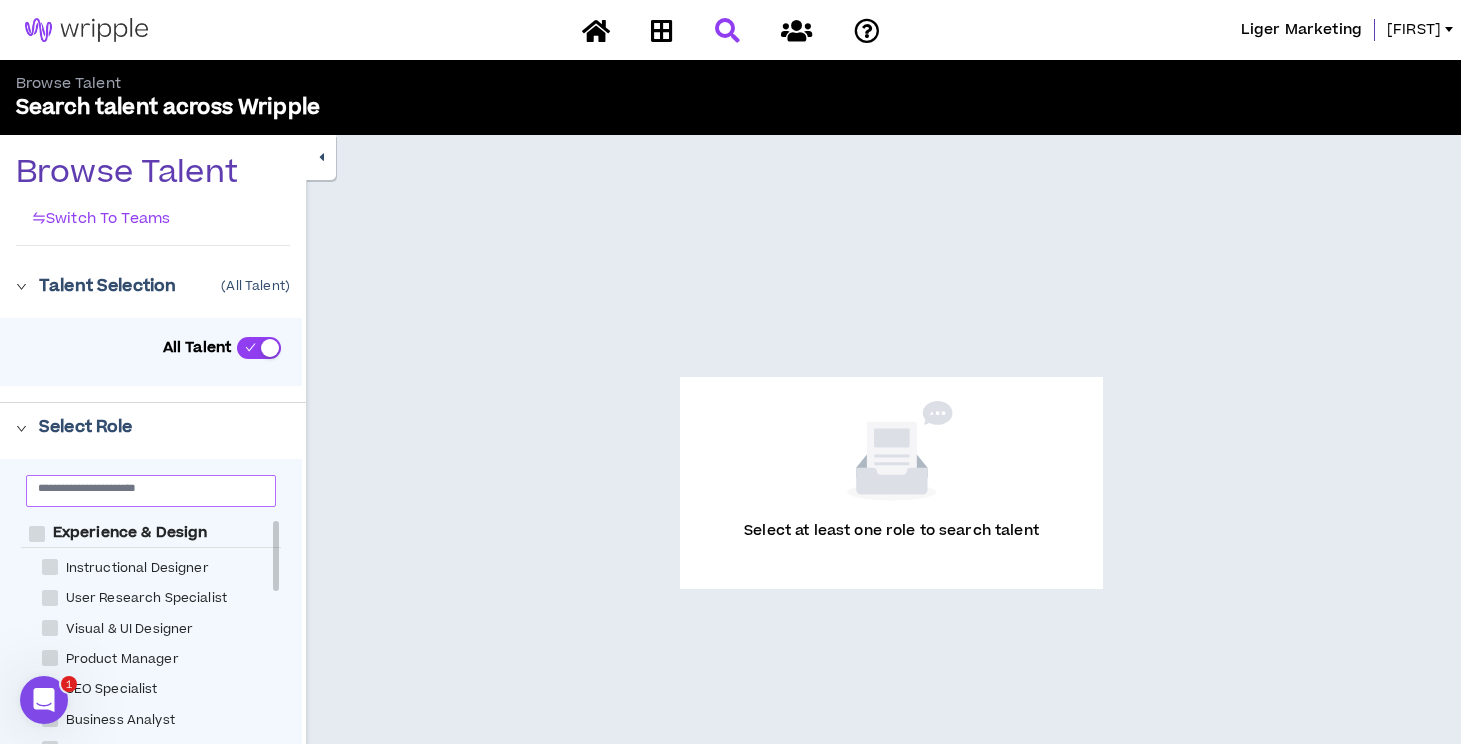 click at bounding box center (143, 487) 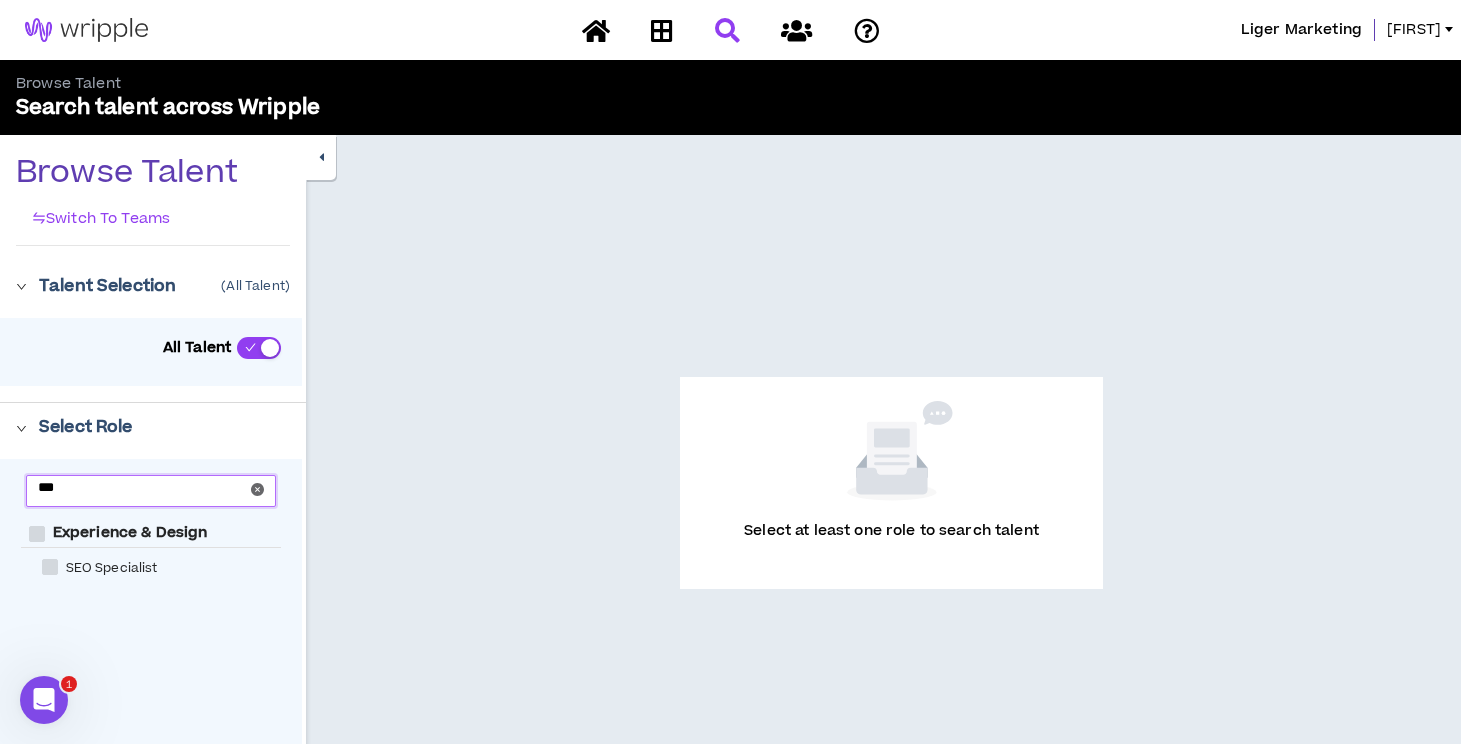 type on "***" 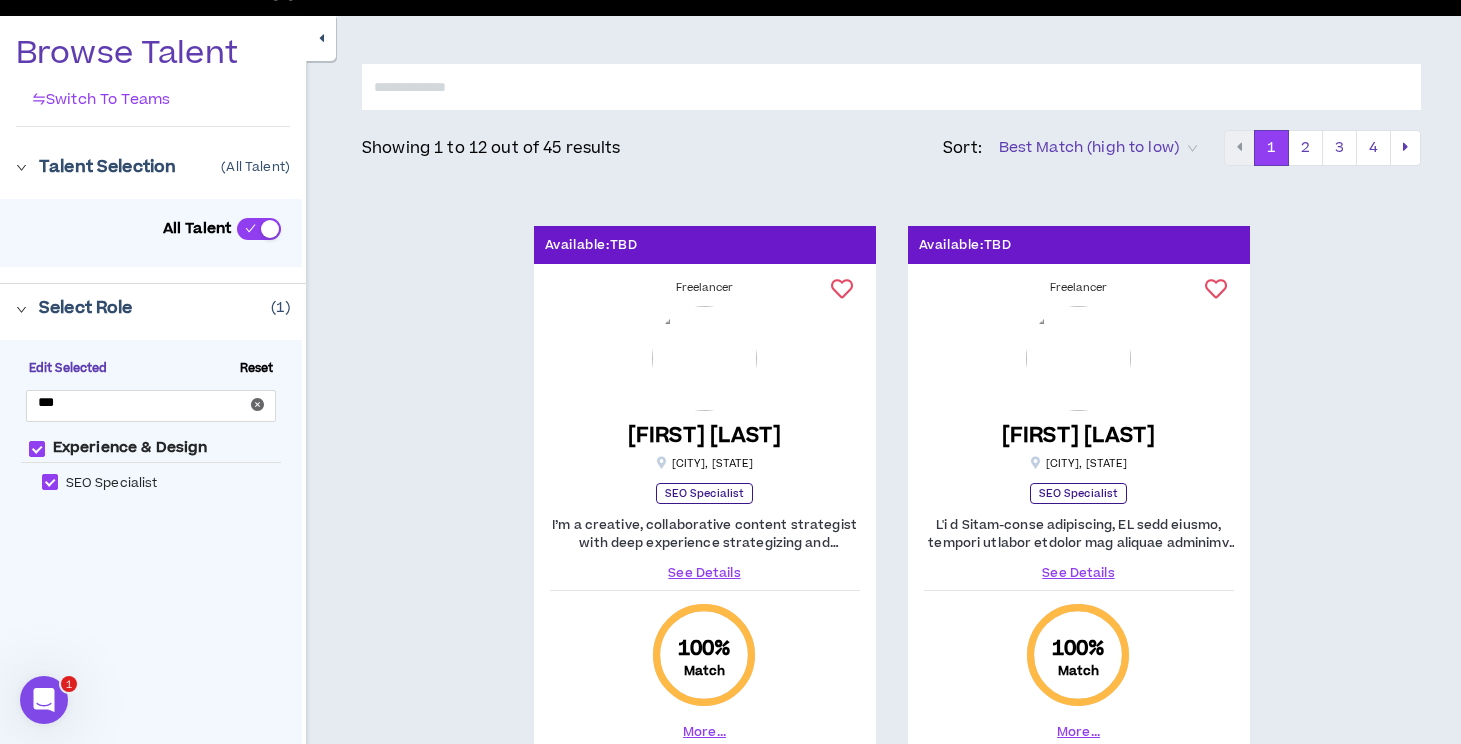 scroll, scrollTop: 0, scrollLeft: 0, axis: both 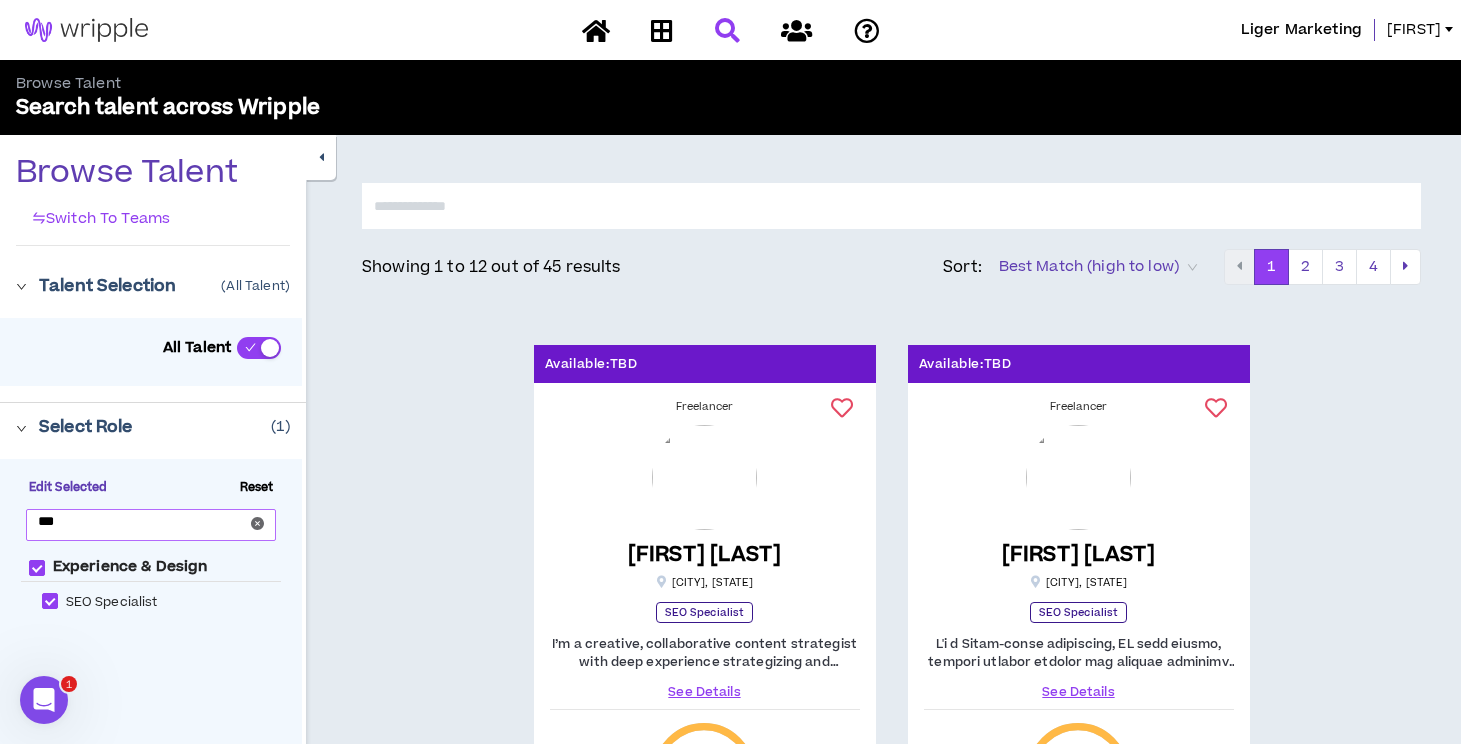 click 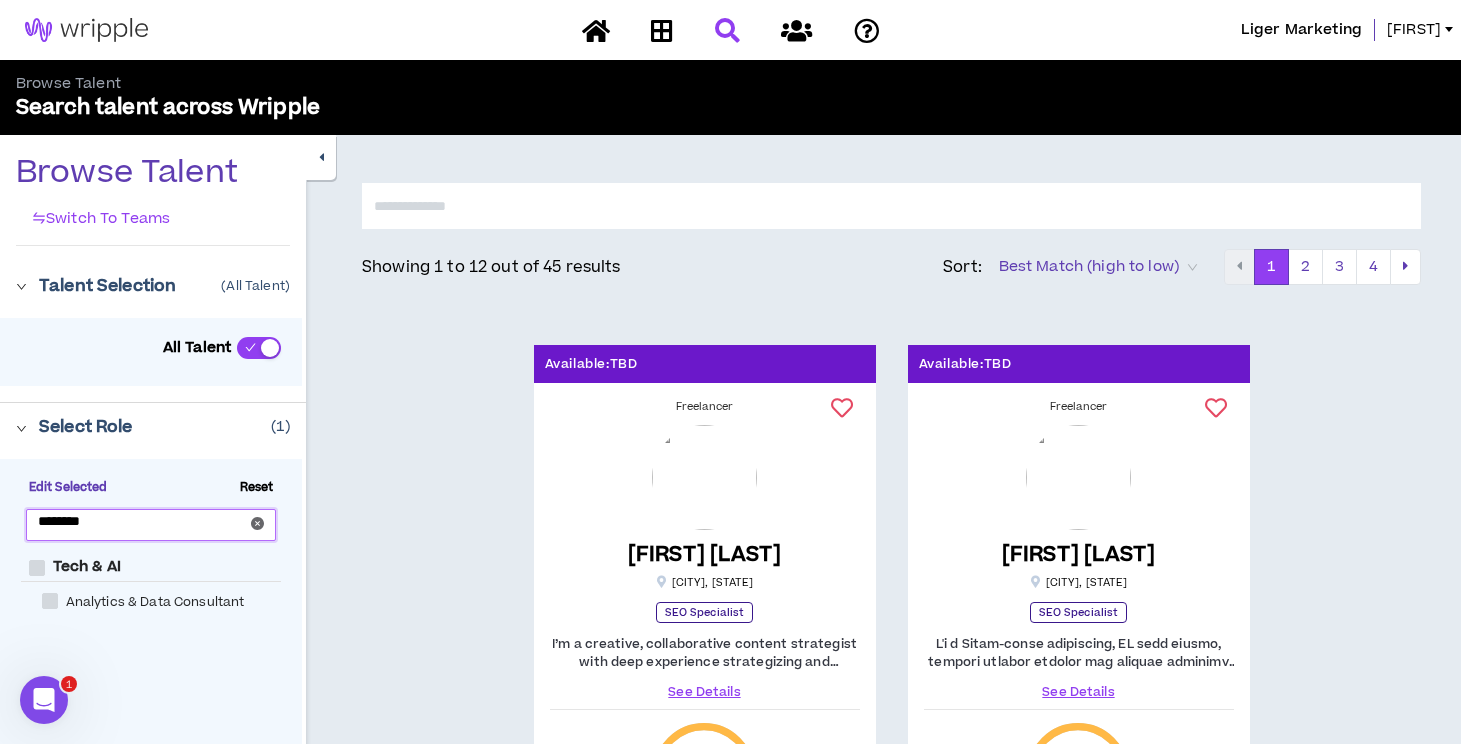 type on "********" 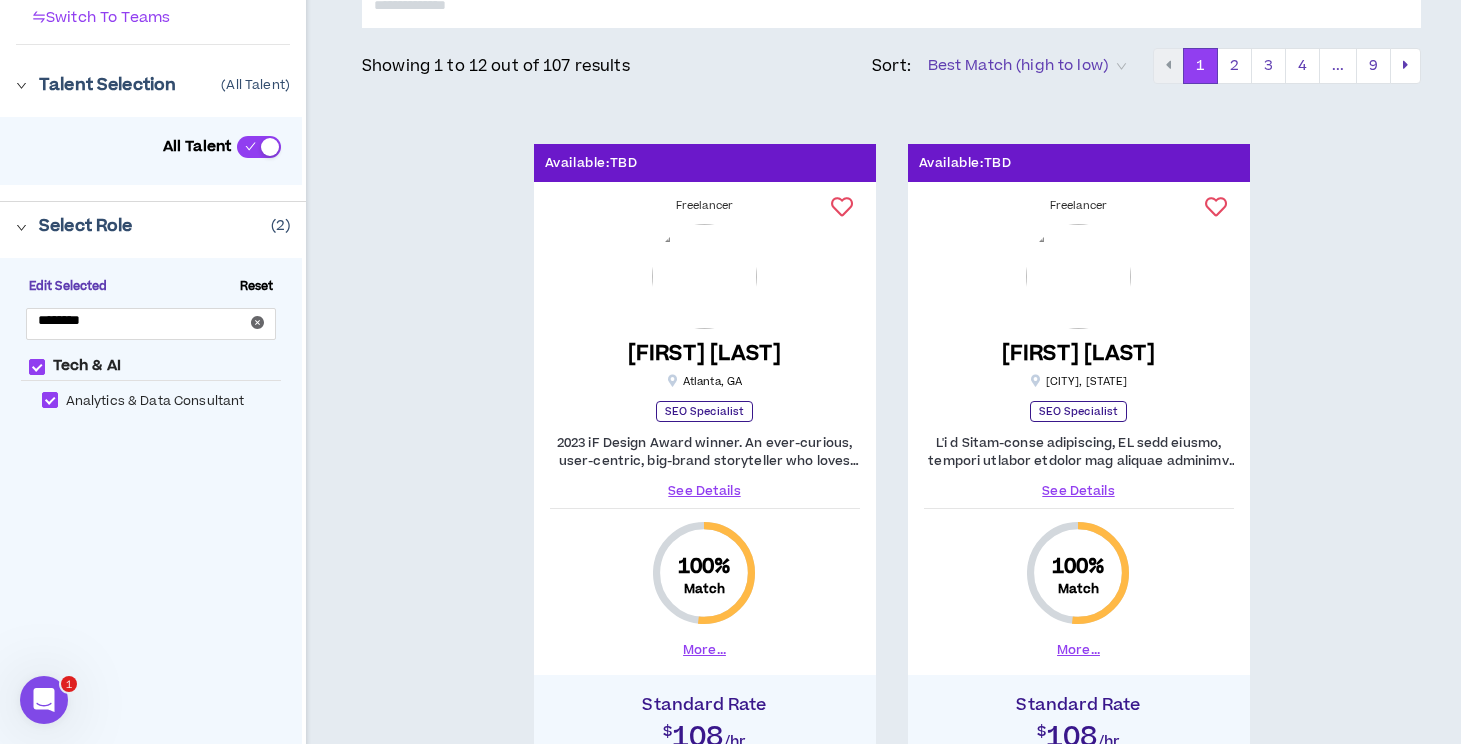 scroll, scrollTop: 206, scrollLeft: 0, axis: vertical 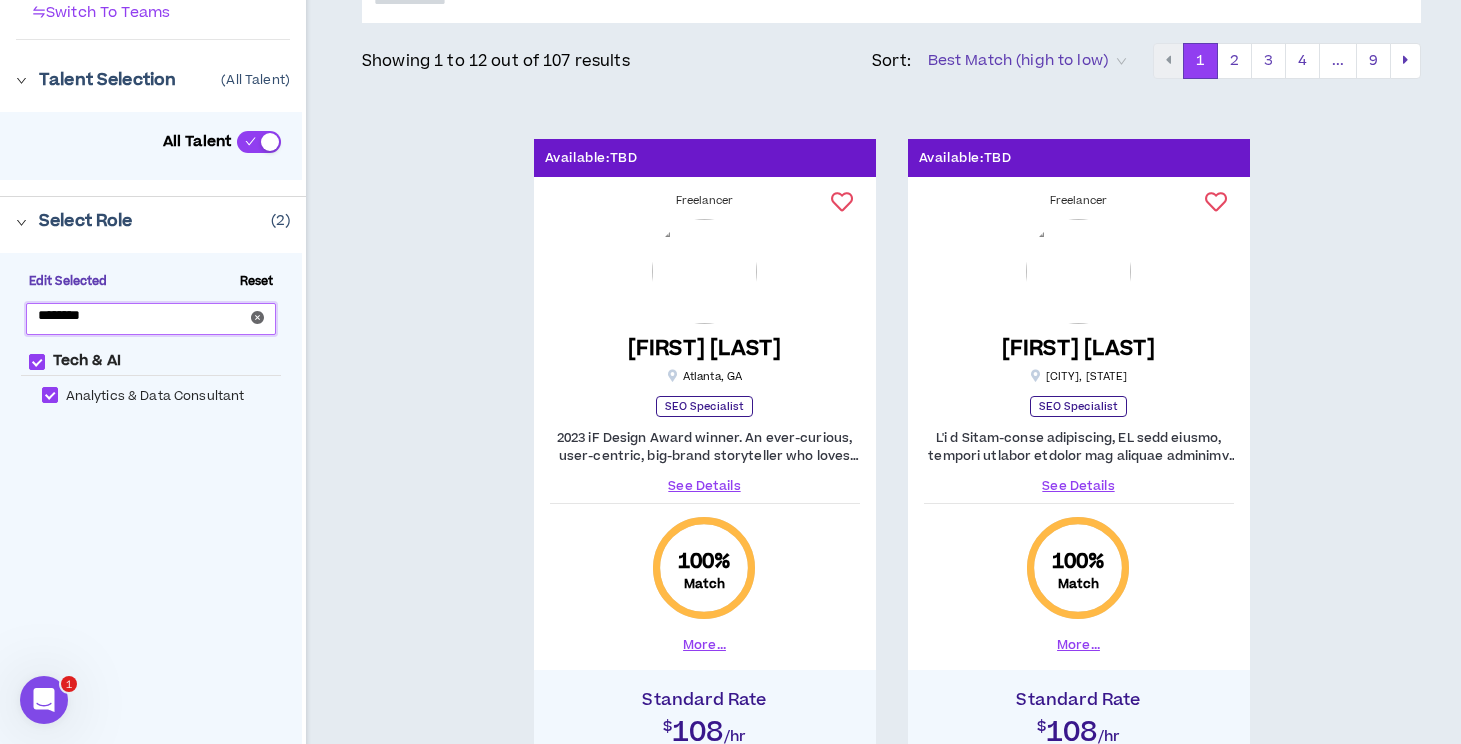 drag, startPoint x: 37, startPoint y: 321, endPoint x: 123, endPoint y: 321, distance: 86 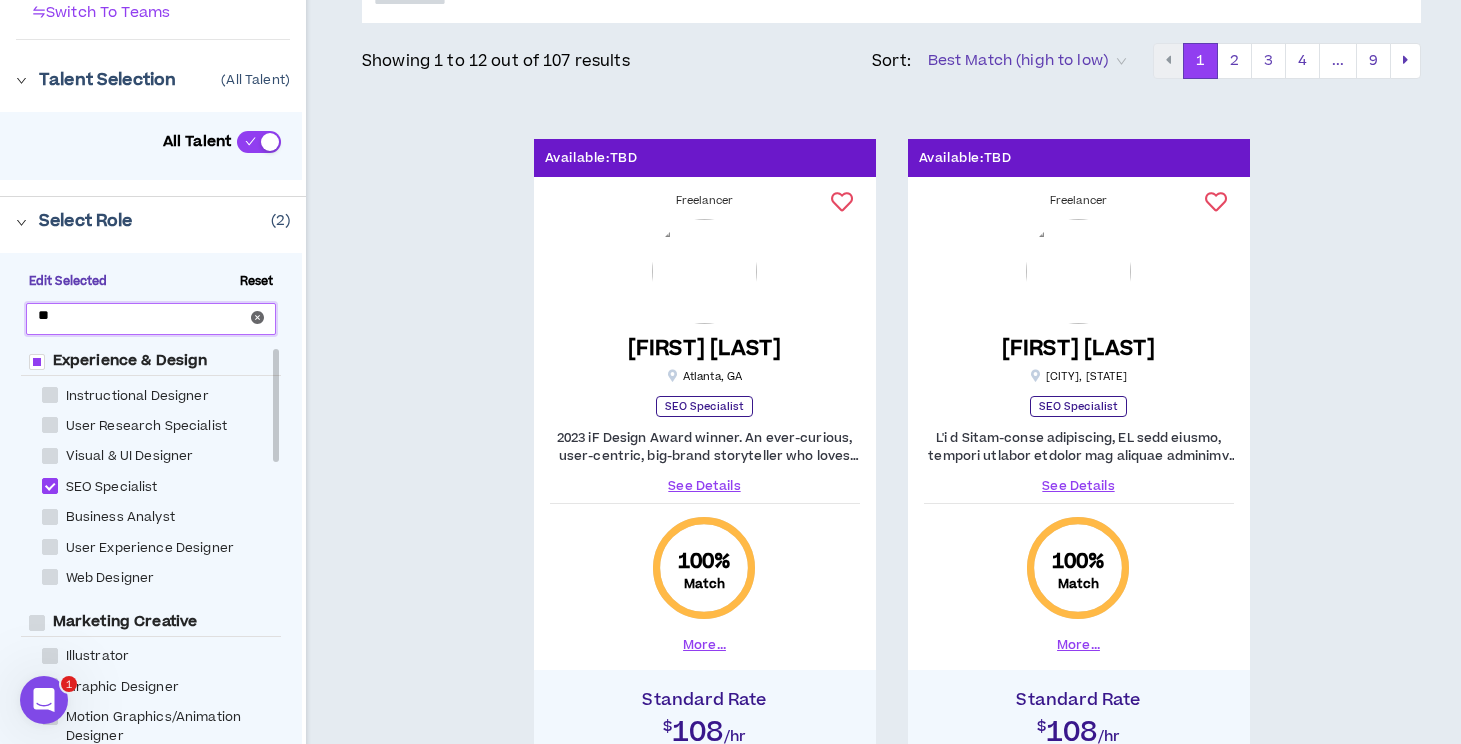 type on "***" 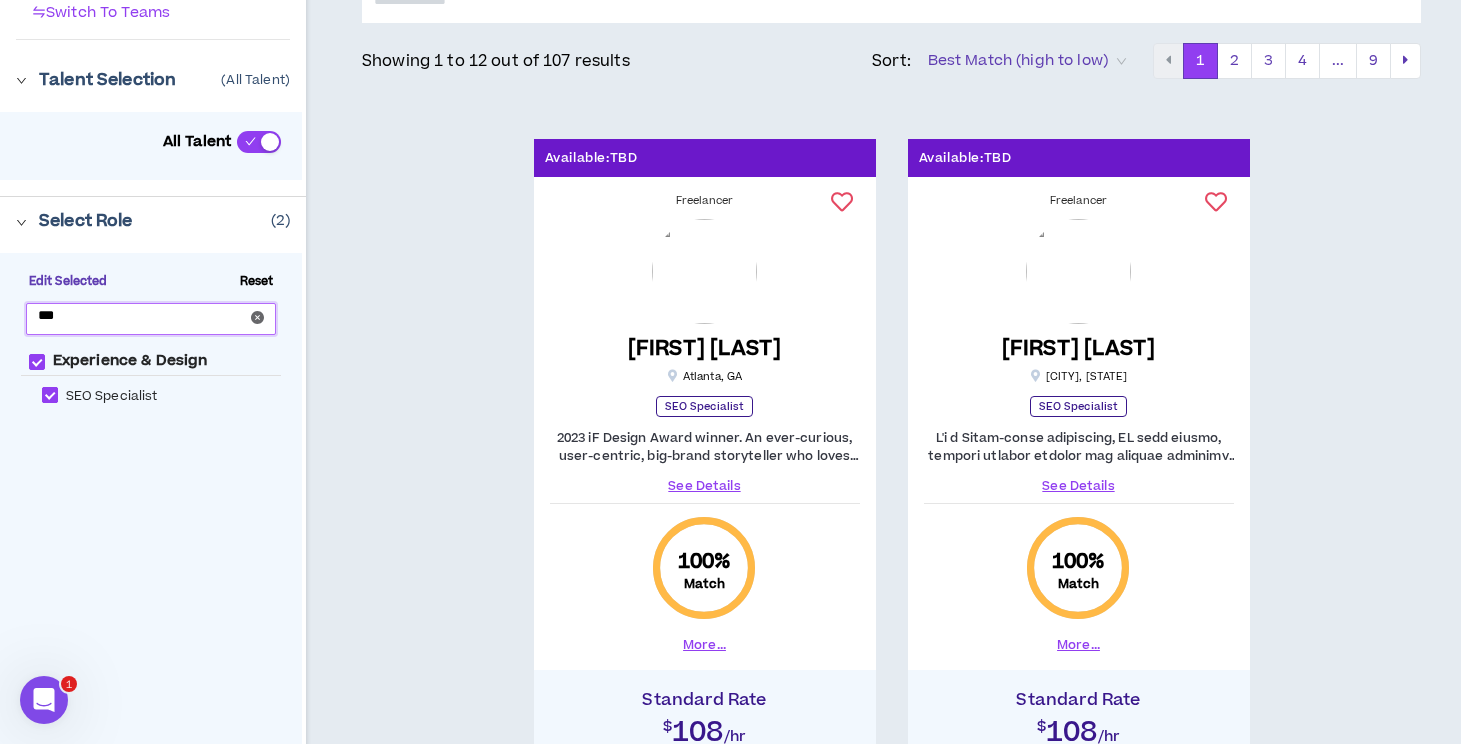 type on "***" 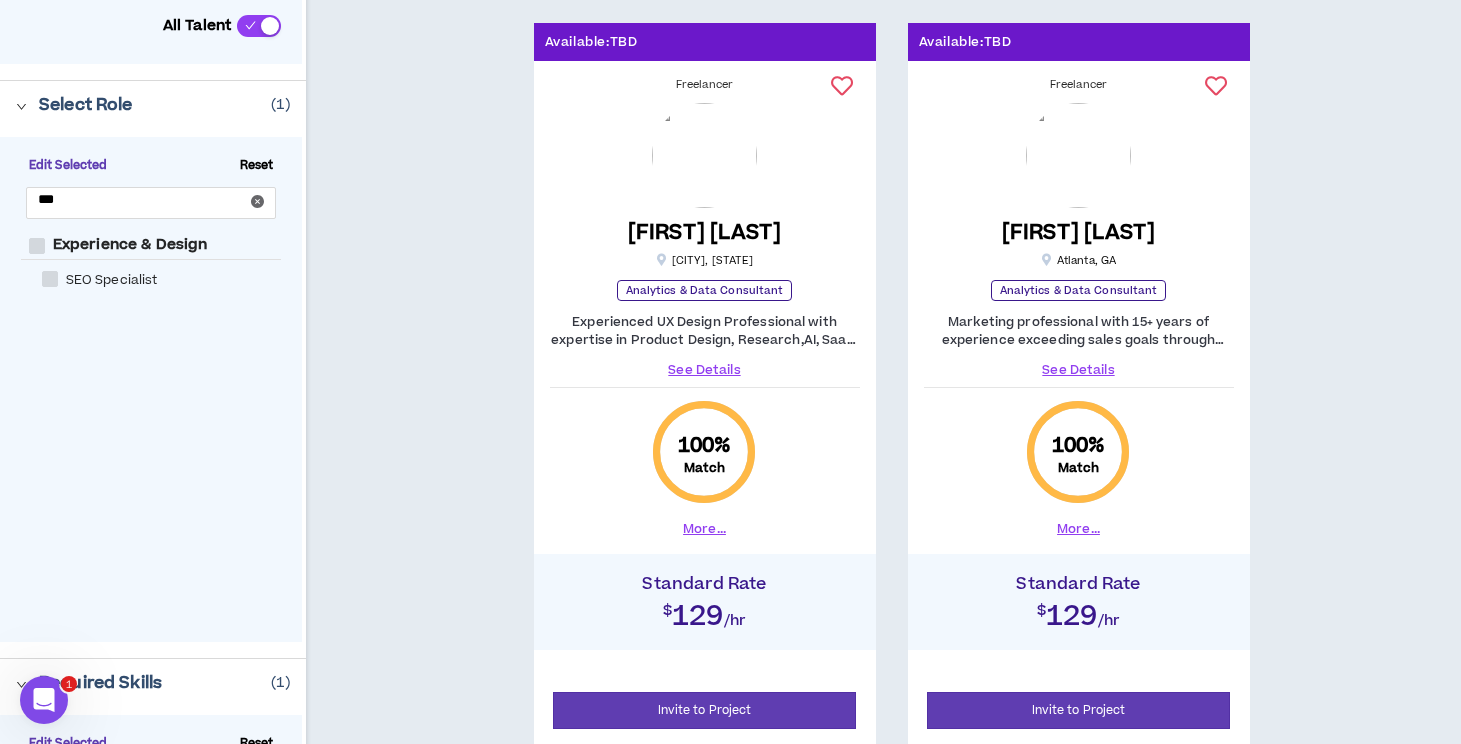 scroll, scrollTop: 351, scrollLeft: 0, axis: vertical 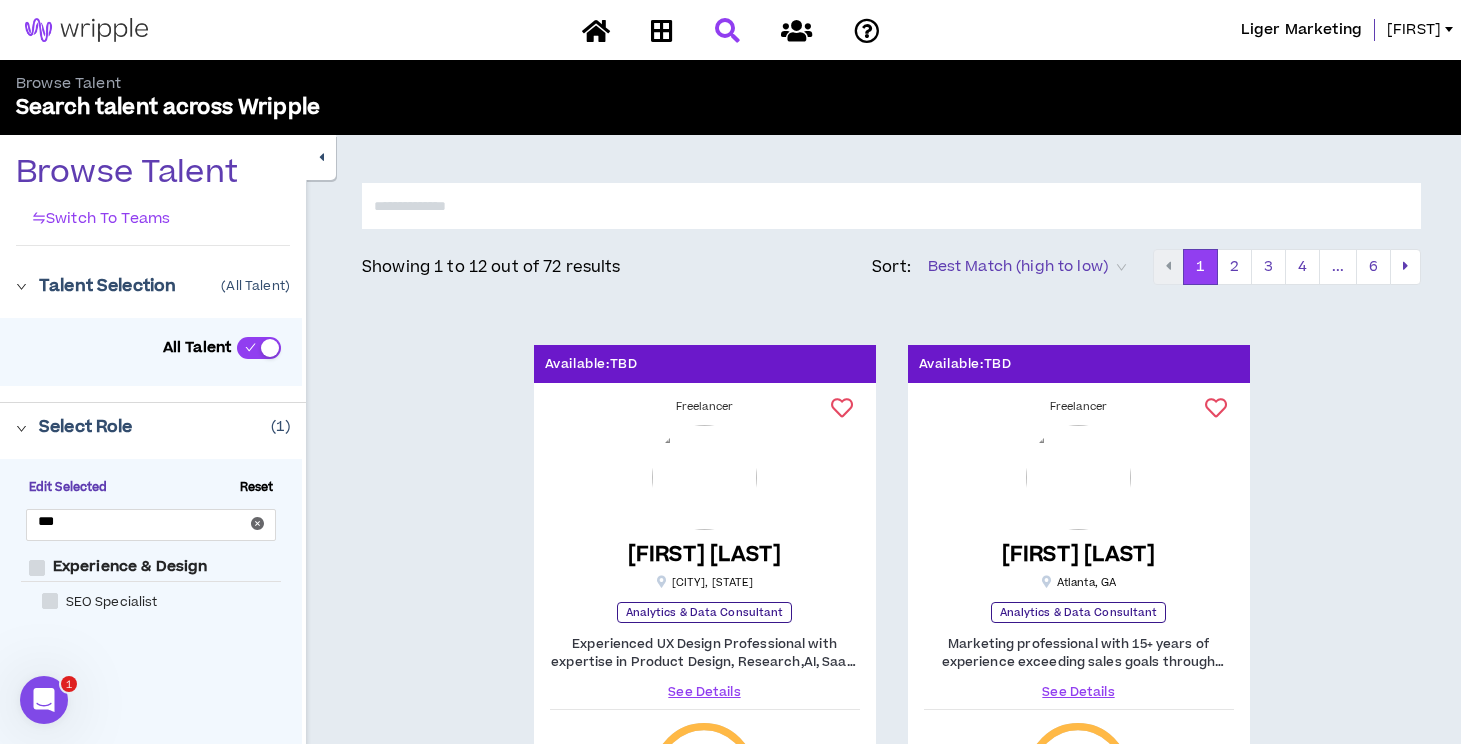 click on "Available: TBD Freelancer [FIRST] [LAST] NEW [CITY] , [STATE] Analytics & Data Consultant Experienced UX Design Professional with expertise in Product Design, Research,AI, SaaS, CMS, and all facets of customer service and communications. Talented collaborator, skilled in navigating communication within and throughout organizational levels, instituting a design oriented team culture while improving end to end user experiences. Experienced in integrating strategic planning into the UX experience, promoting design and development leadership while ensuring high performance objectives. Demonstrated proficiency in product design tools (Sketch, Figma, ACS), creating a fluid and visual language through marketing strategies(GA, Heap, Fullstory). Seeking a long-term position in UX design that utilizes the skills and expertise I have acquired over 20+ years. My goal is share my knowledge and experience in hope to elevate the landscape of the company I work with. See Details 100 % Match More... Standard Rate $129 /hr TBD NEW" at bounding box center (891, 2667) 